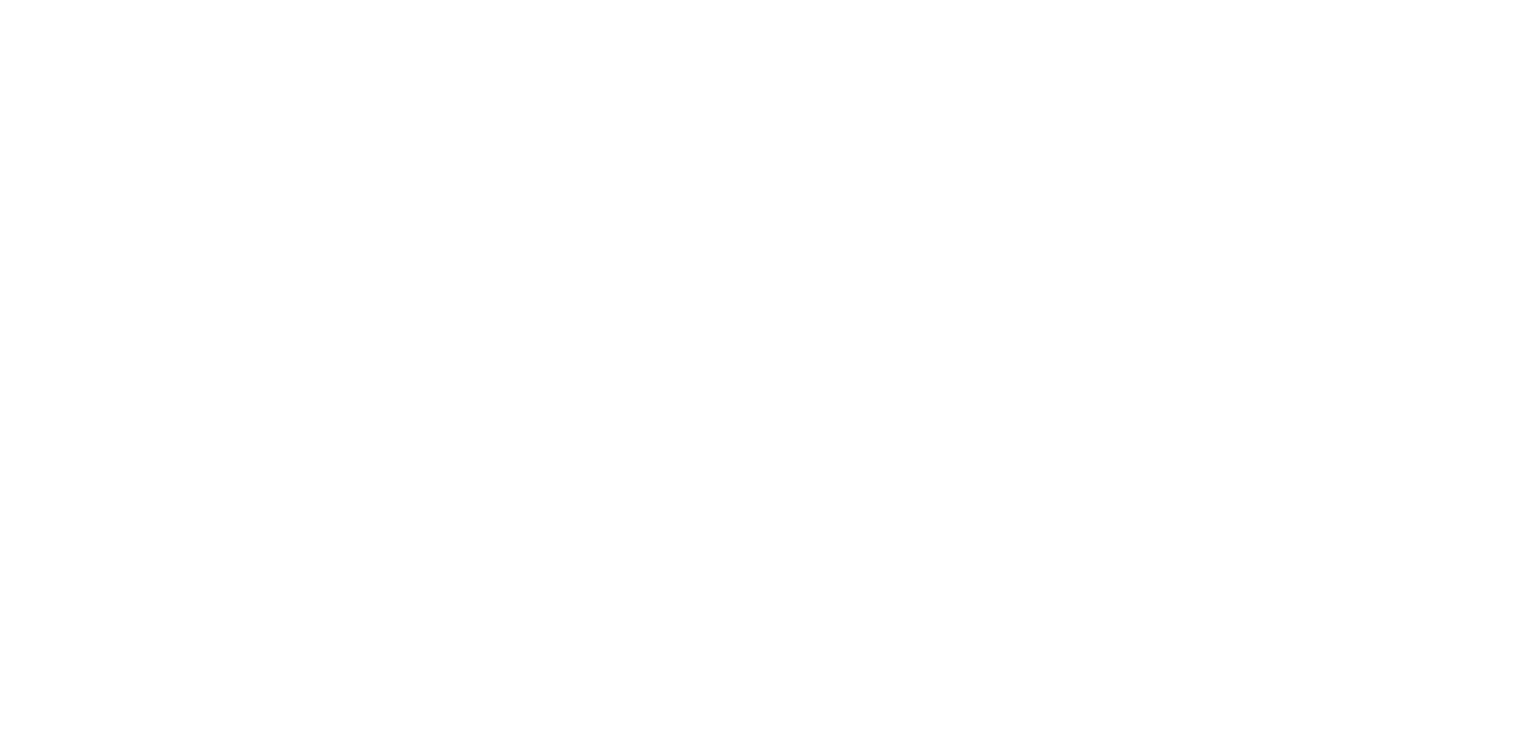 scroll, scrollTop: 0, scrollLeft: 0, axis: both 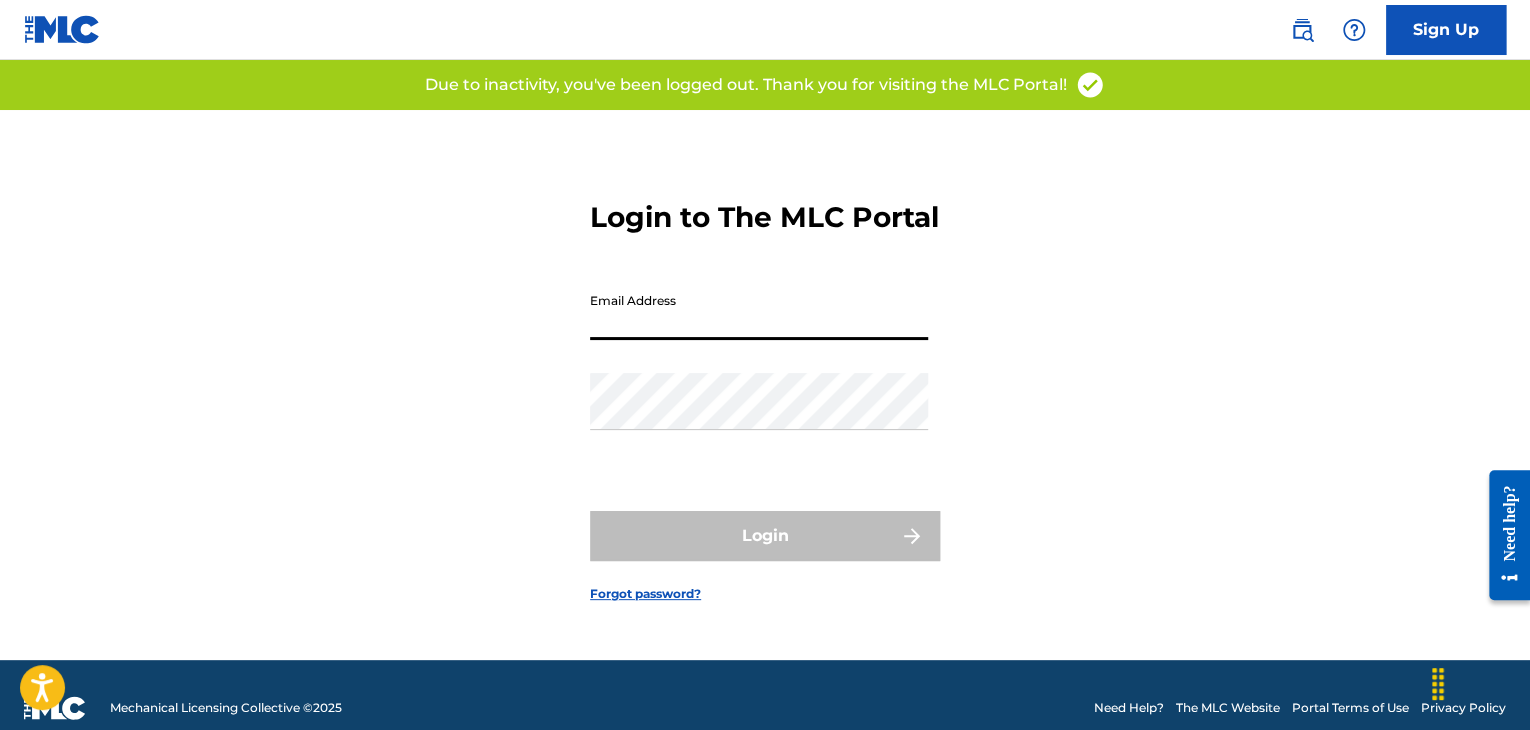 click on "Email Address" at bounding box center (759, 311) 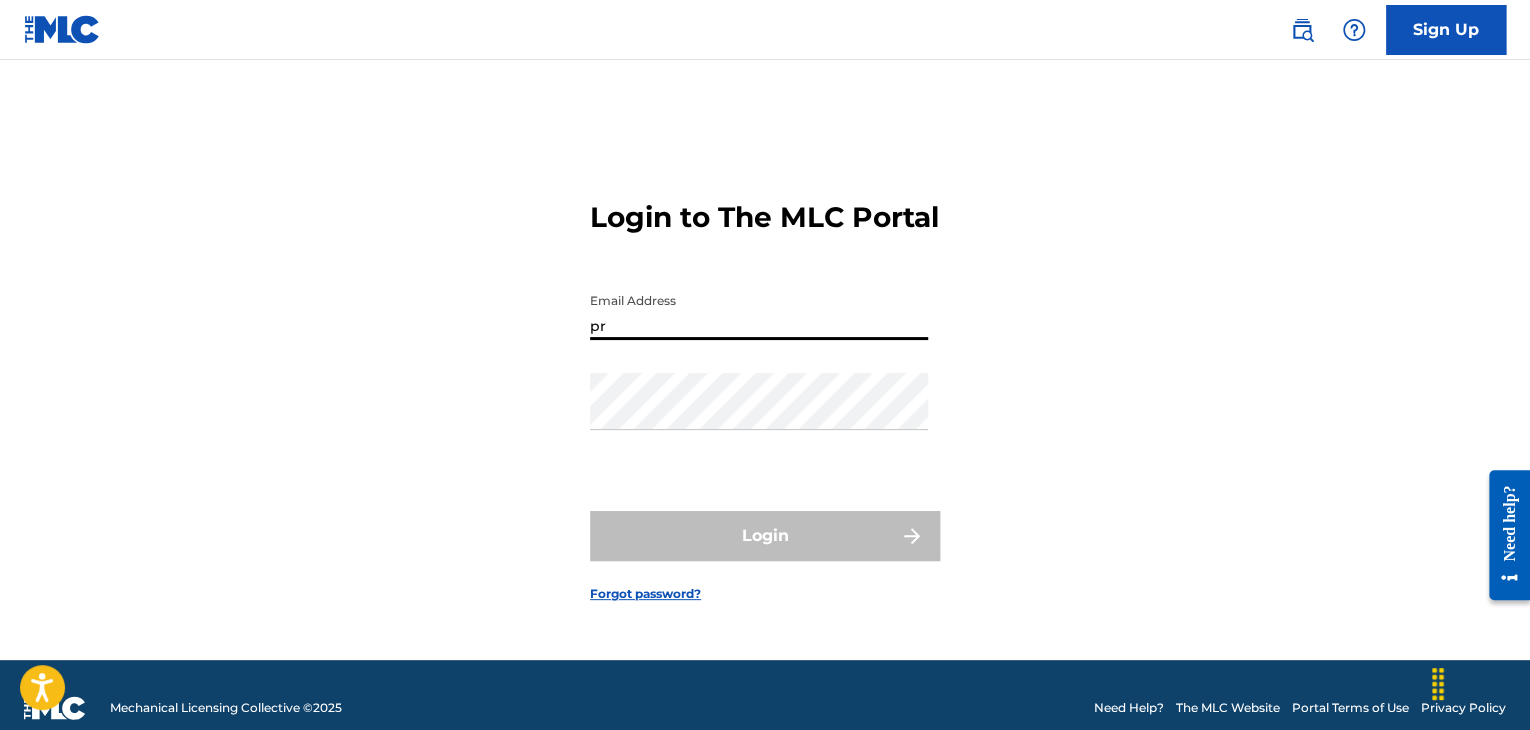 type on "[EMAIL]" 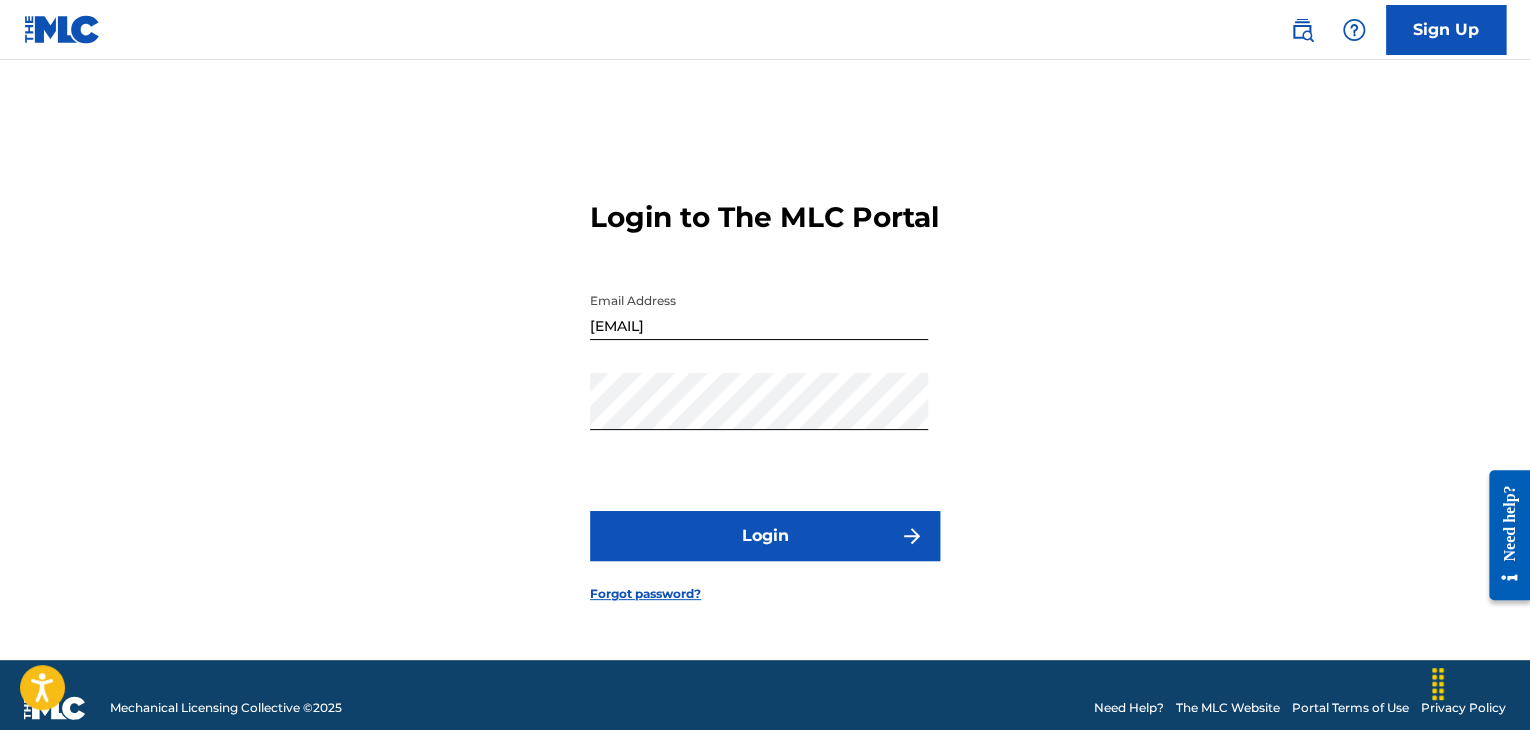 click on "Login" at bounding box center [765, 536] 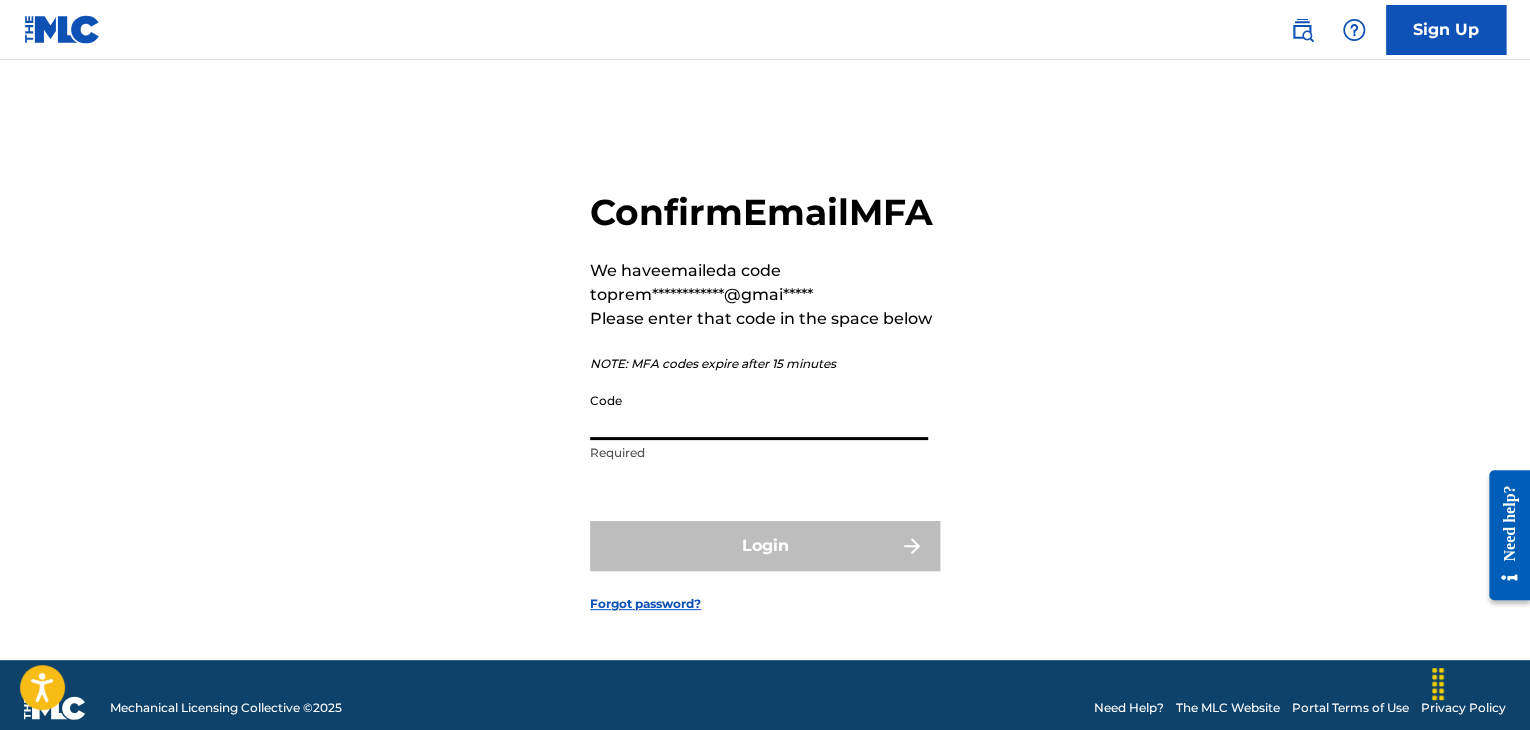 click on "Code" at bounding box center [759, 411] 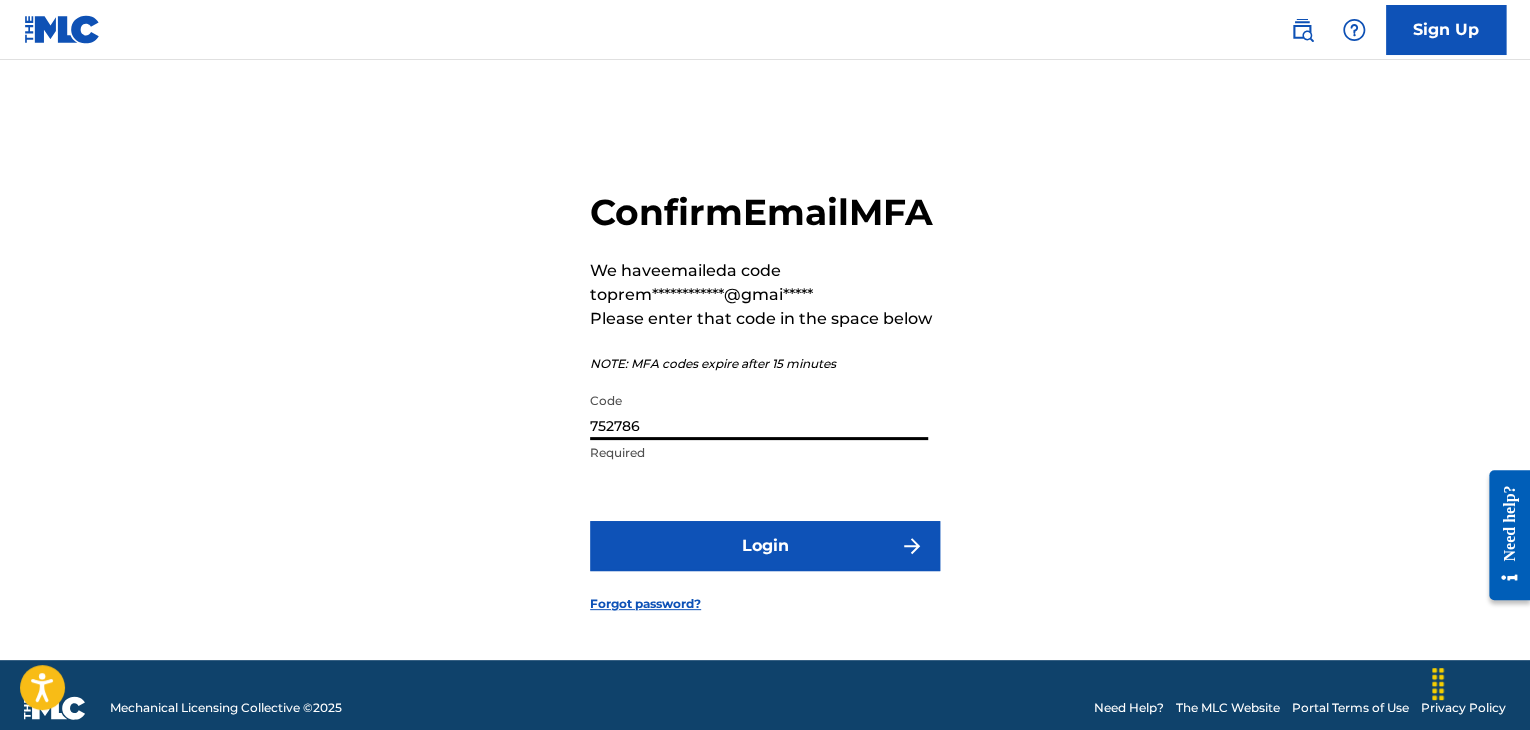 type on "752786" 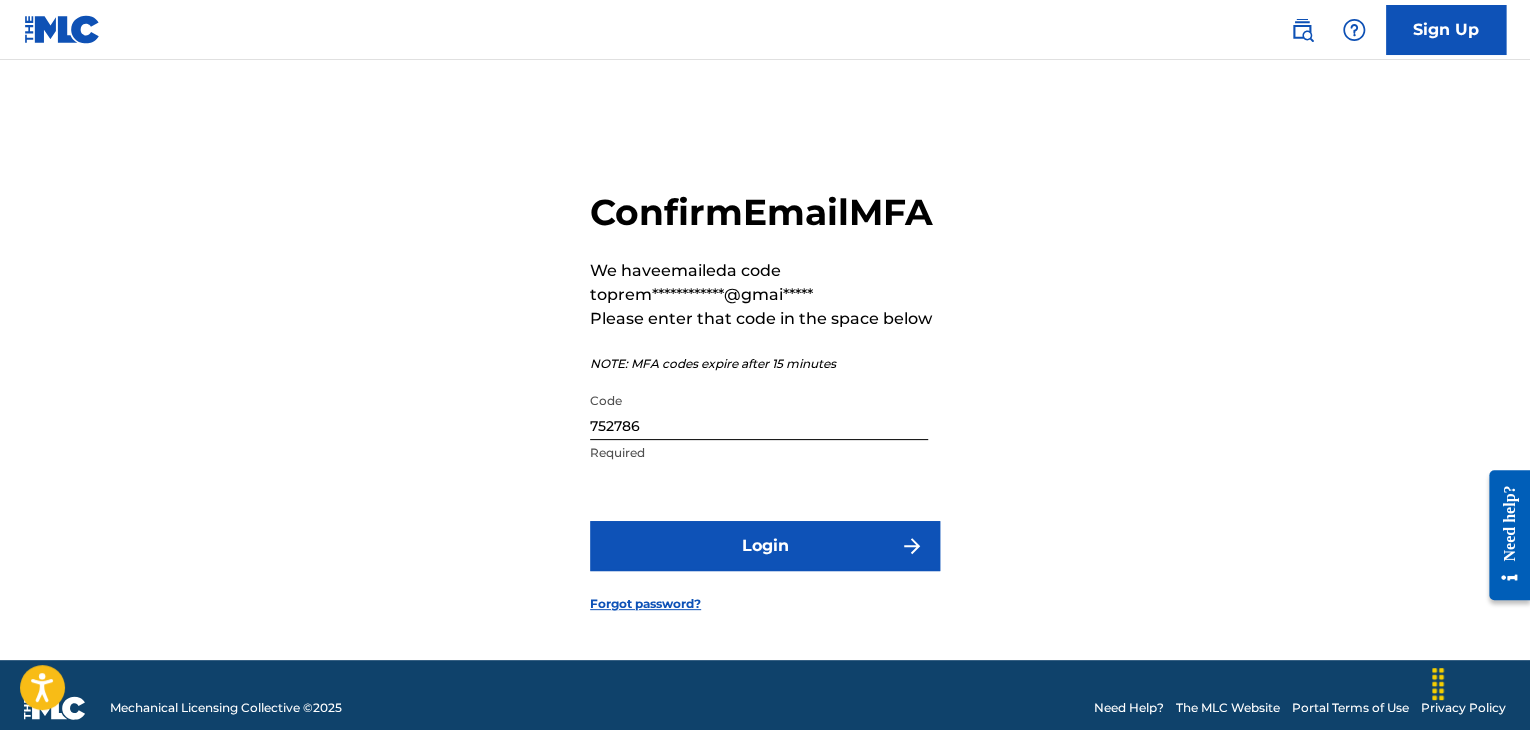 click on "Login" at bounding box center [765, 546] 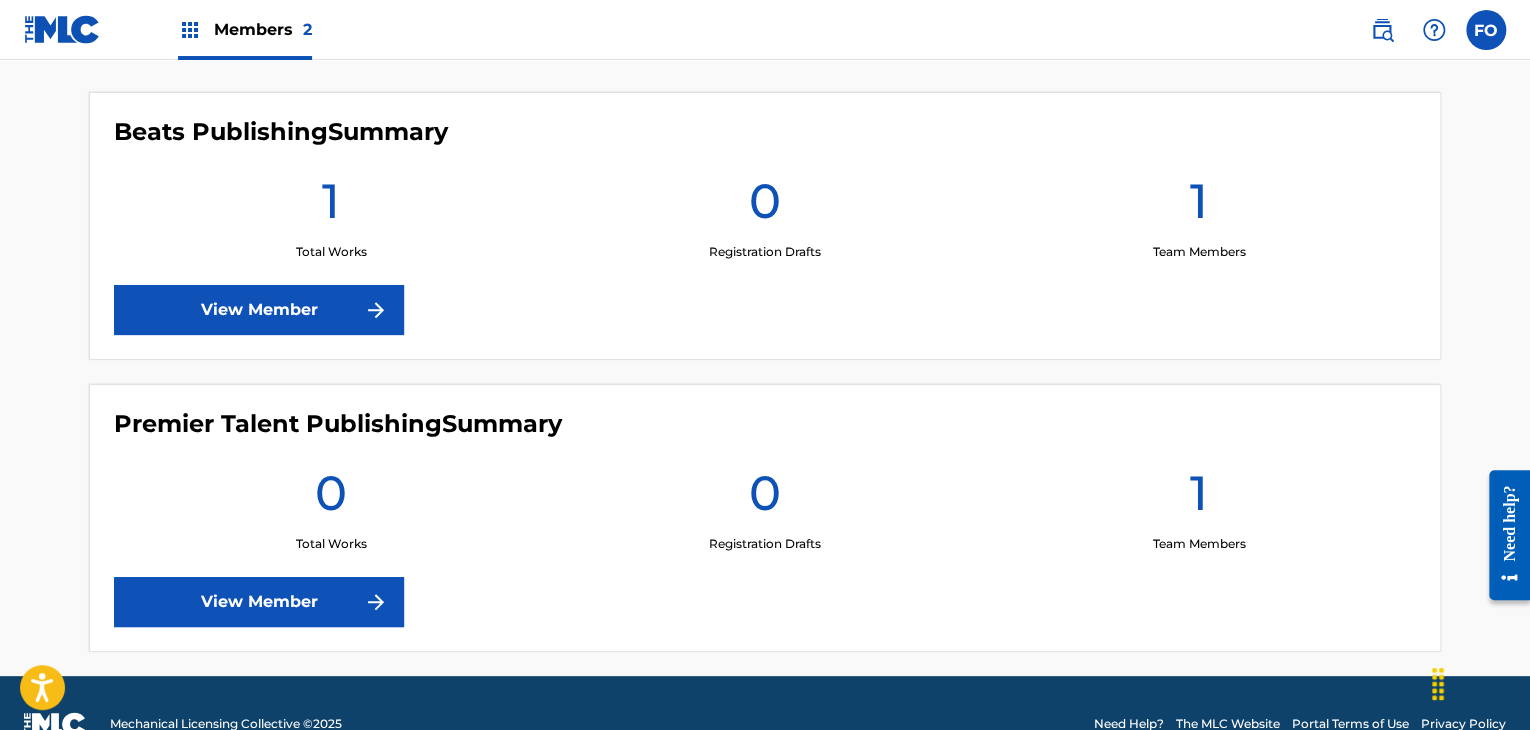 scroll, scrollTop: 552, scrollLeft: 0, axis: vertical 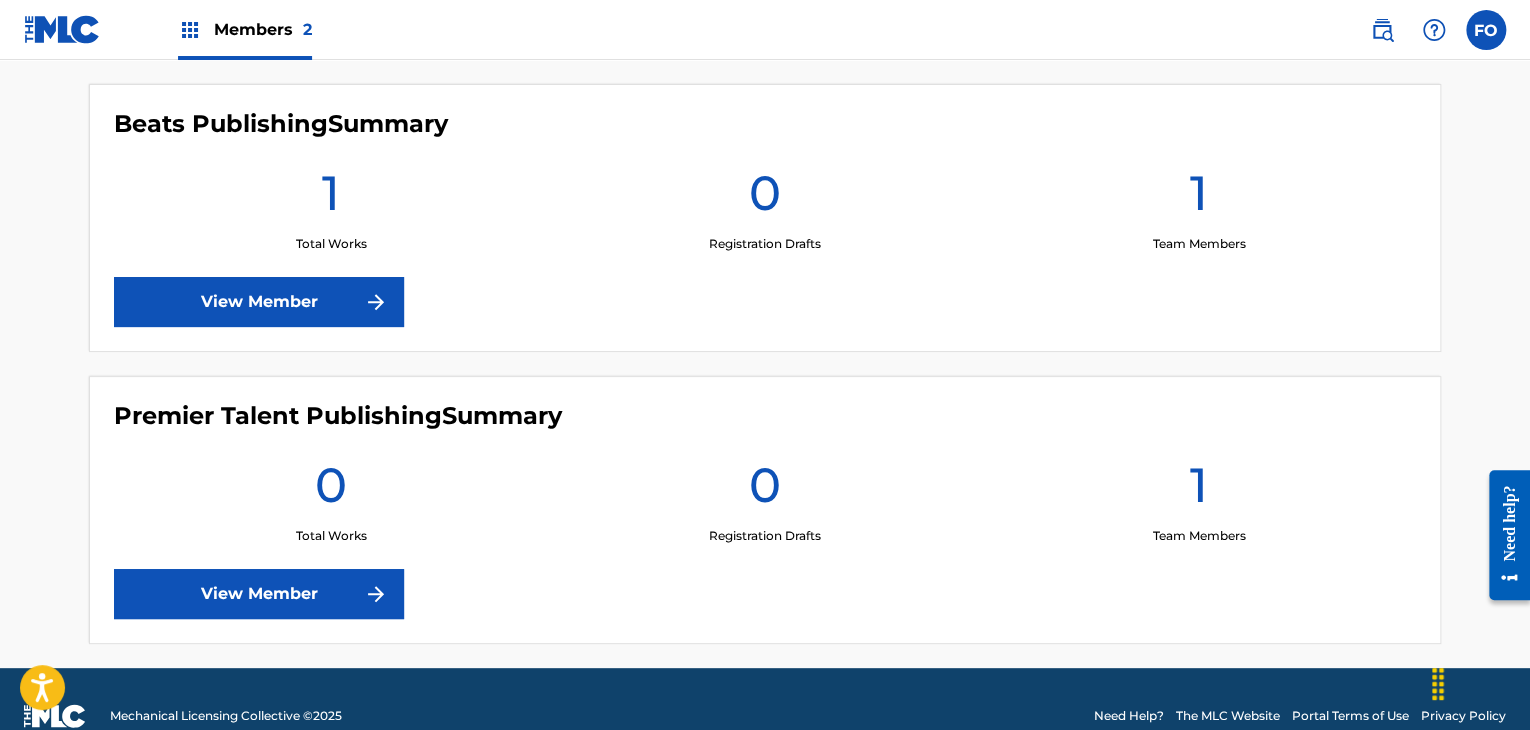click on "View Member" at bounding box center [259, 302] 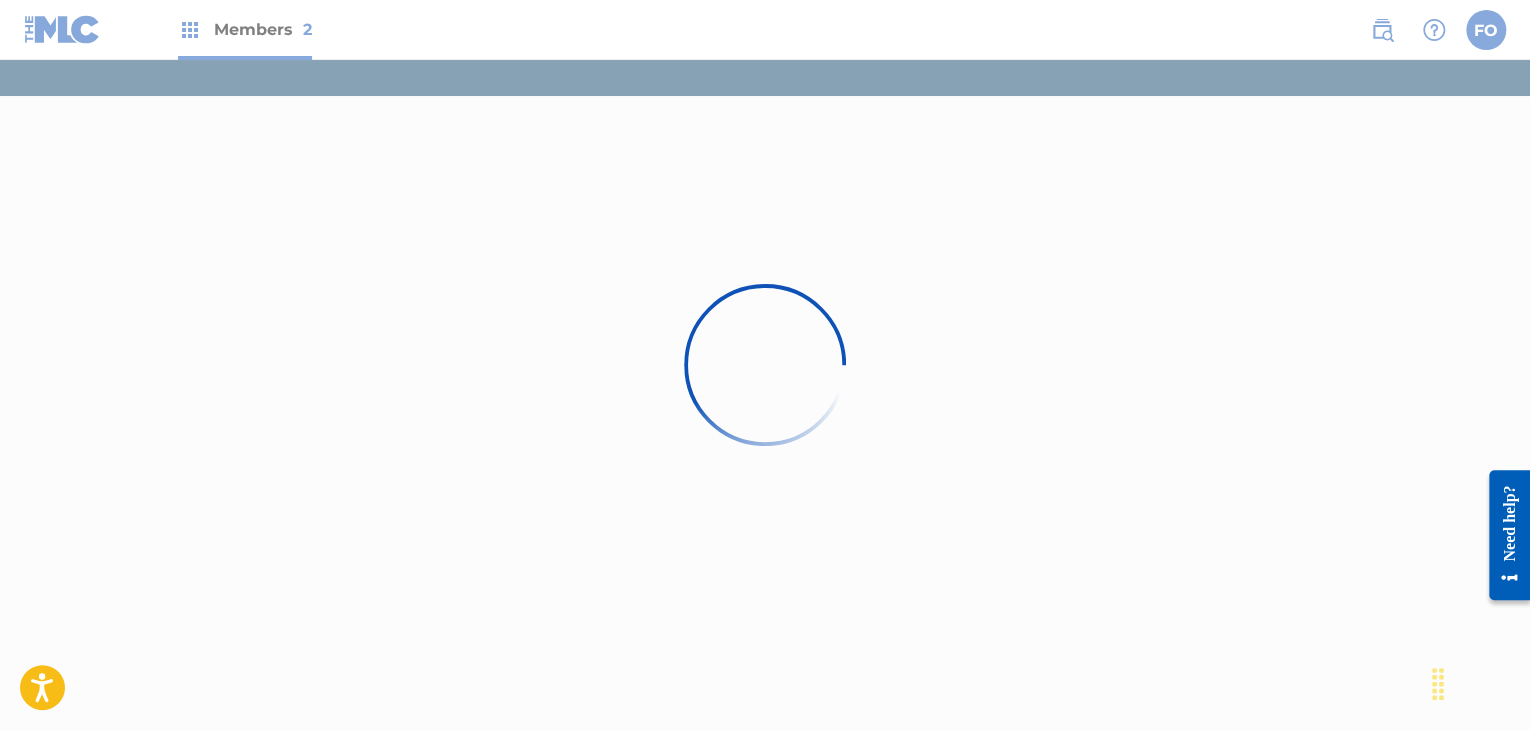 scroll, scrollTop: 0, scrollLeft: 0, axis: both 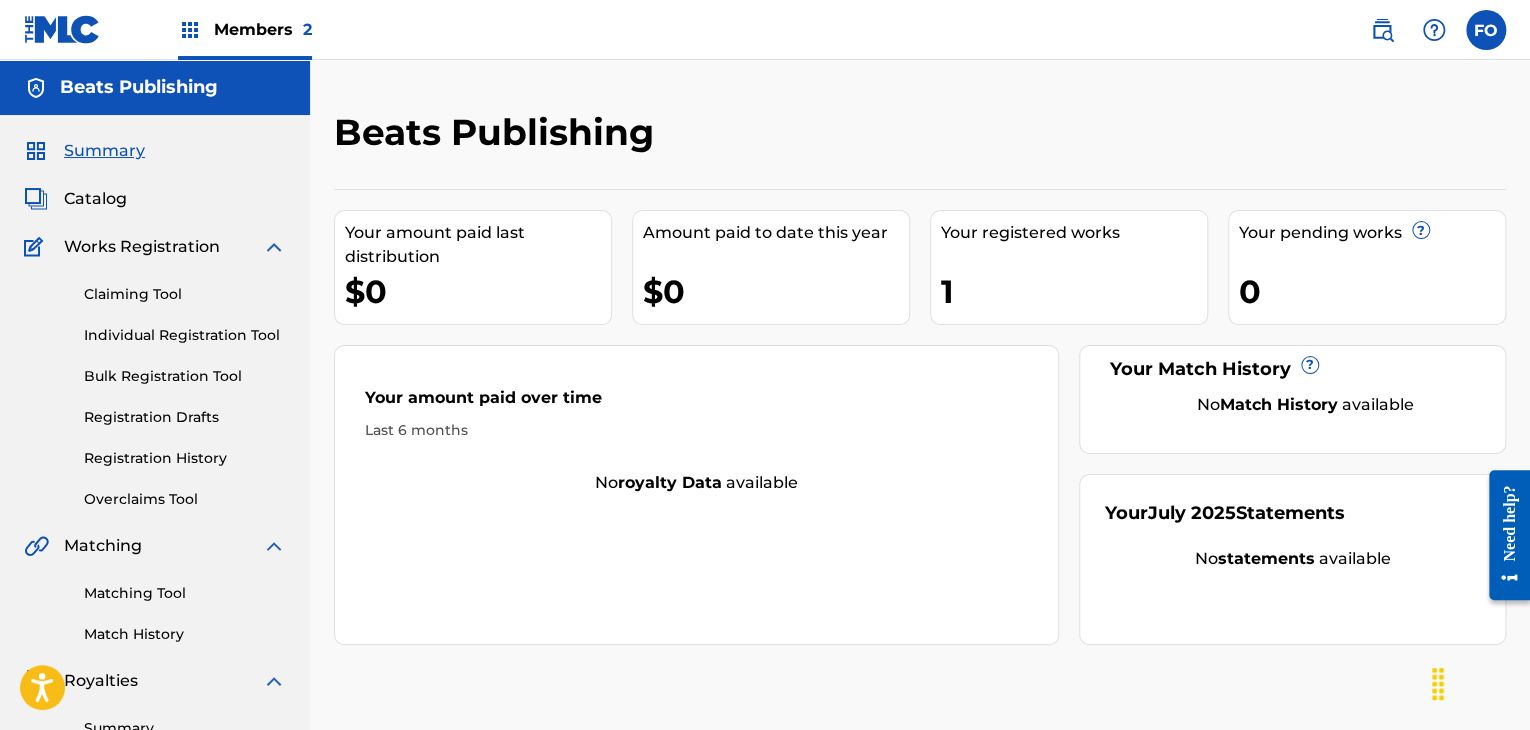 click on "1" at bounding box center [1074, 291] 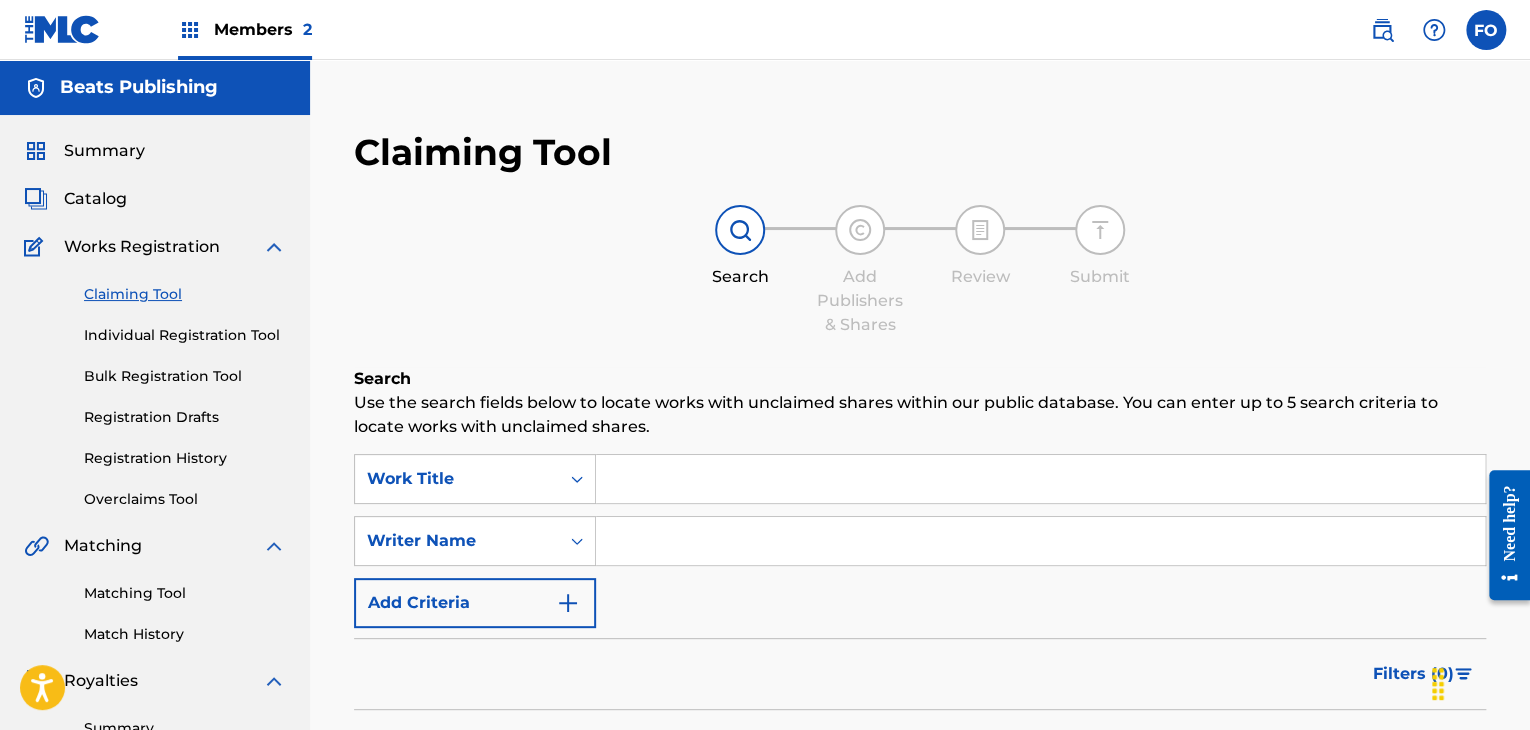 click at bounding box center [1040, 479] 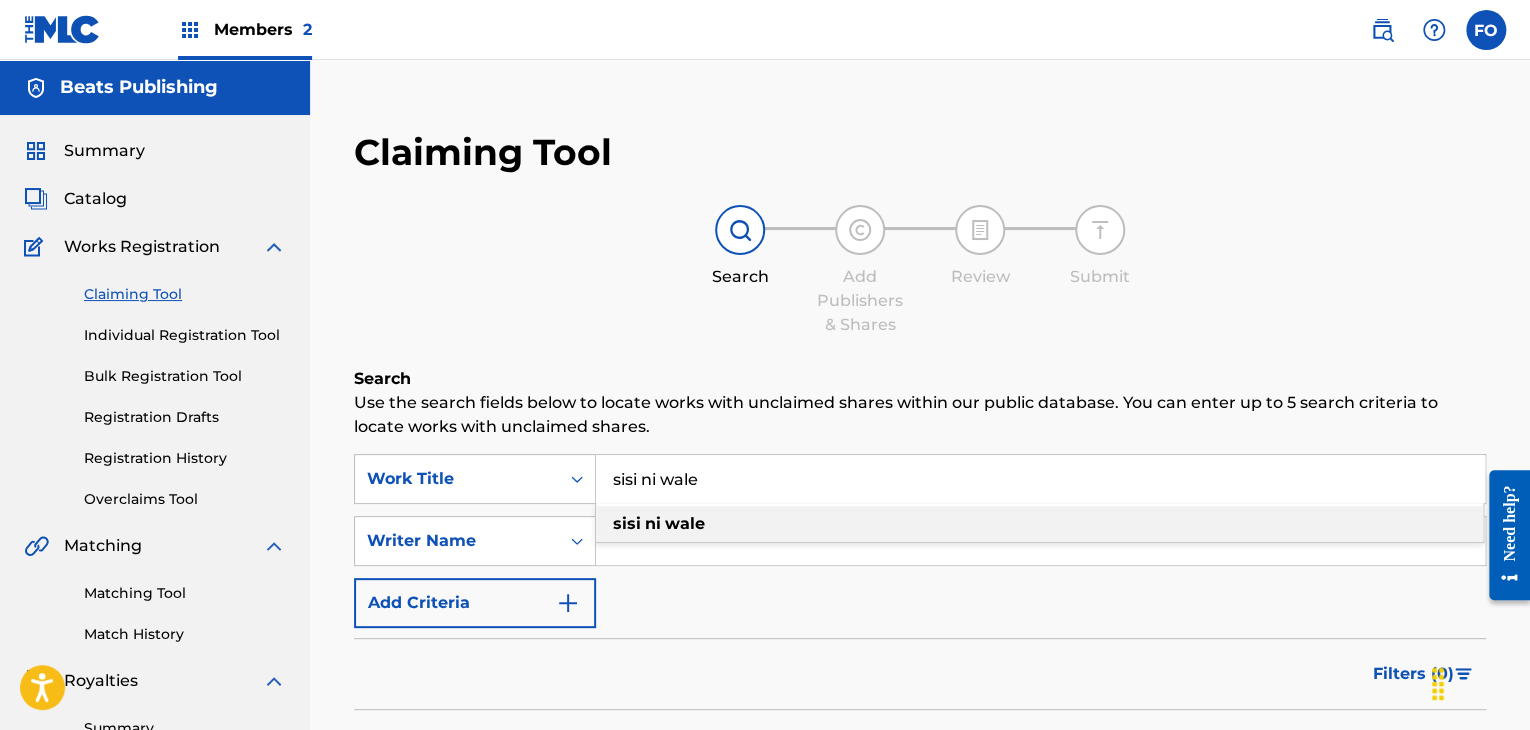 type on "sisi ni wale" 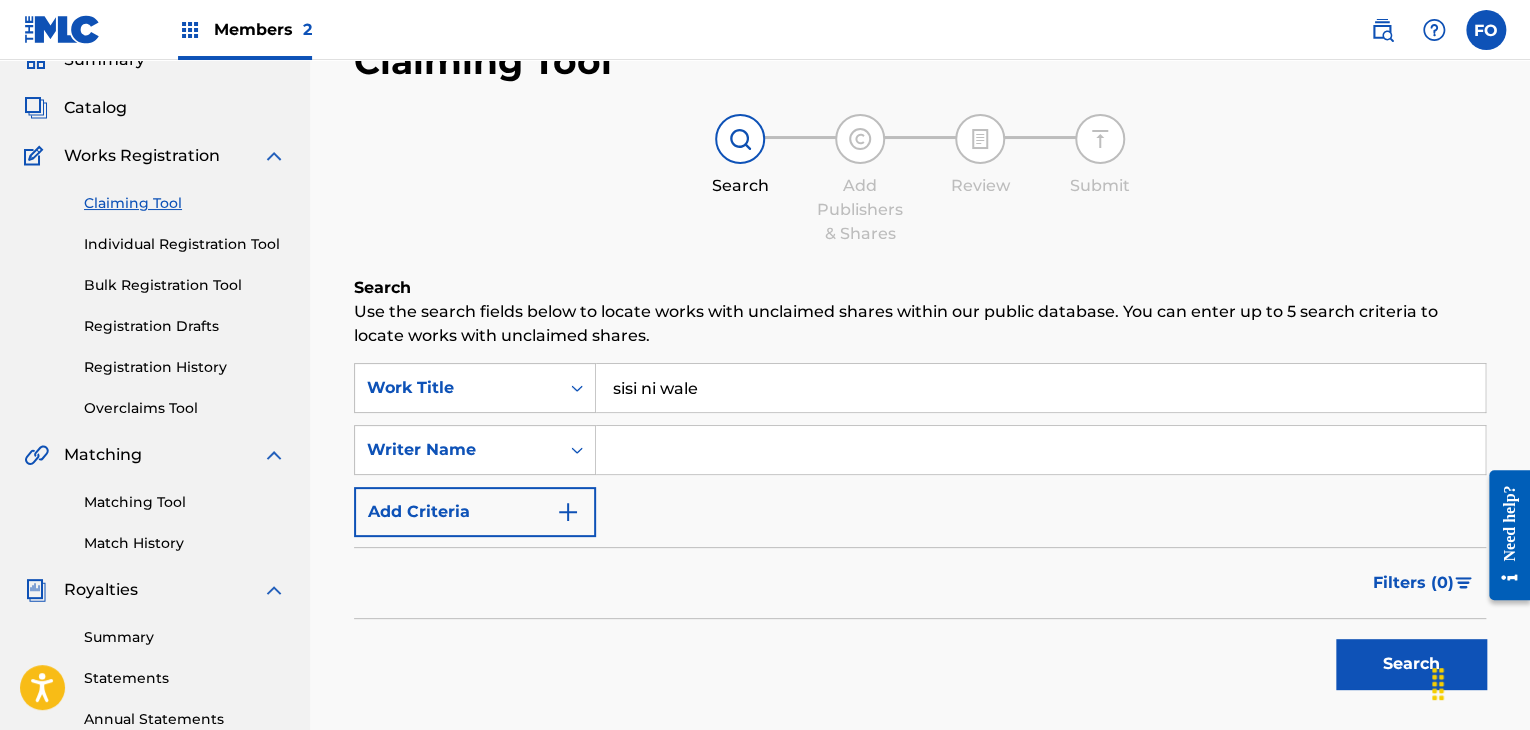 scroll, scrollTop: 114, scrollLeft: 0, axis: vertical 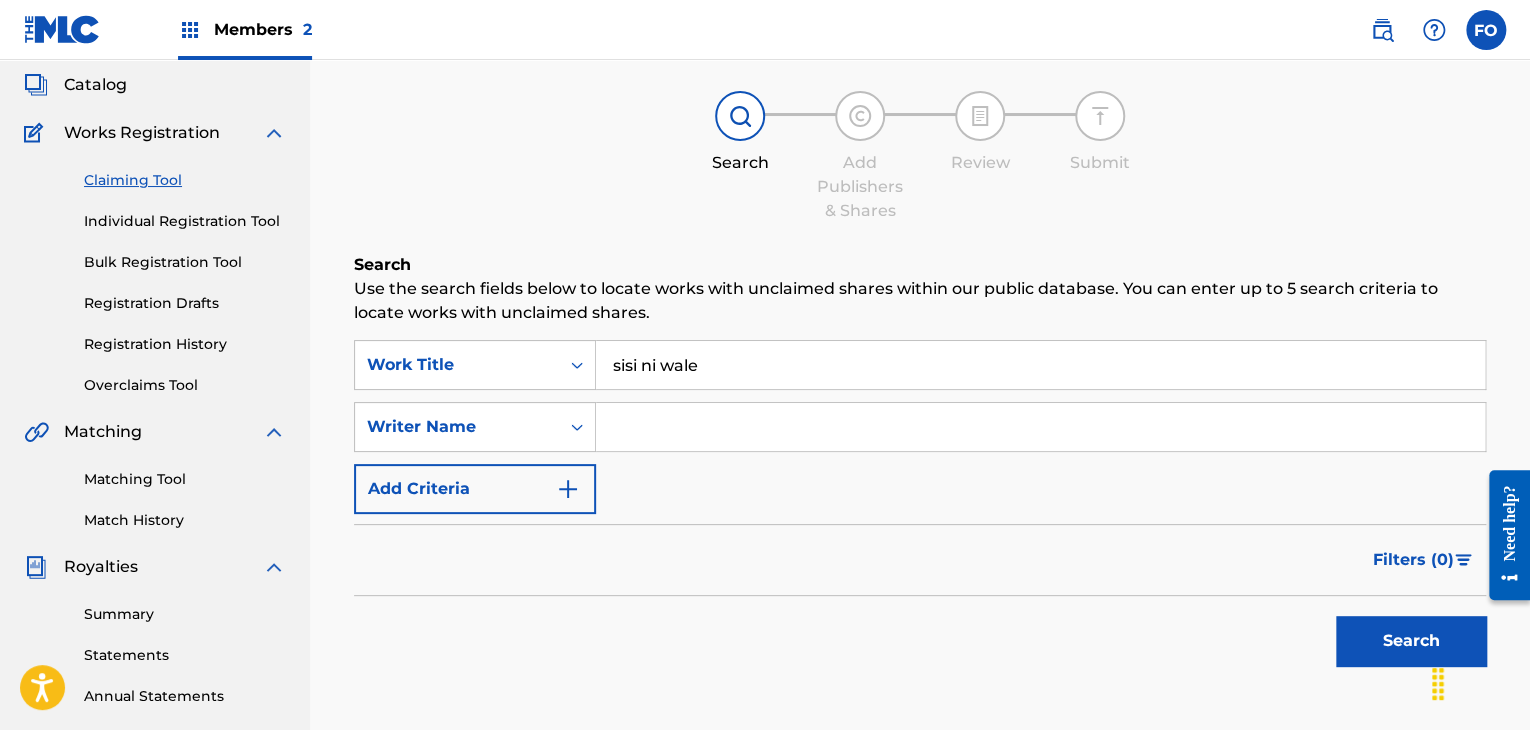 click at bounding box center [1040, 427] 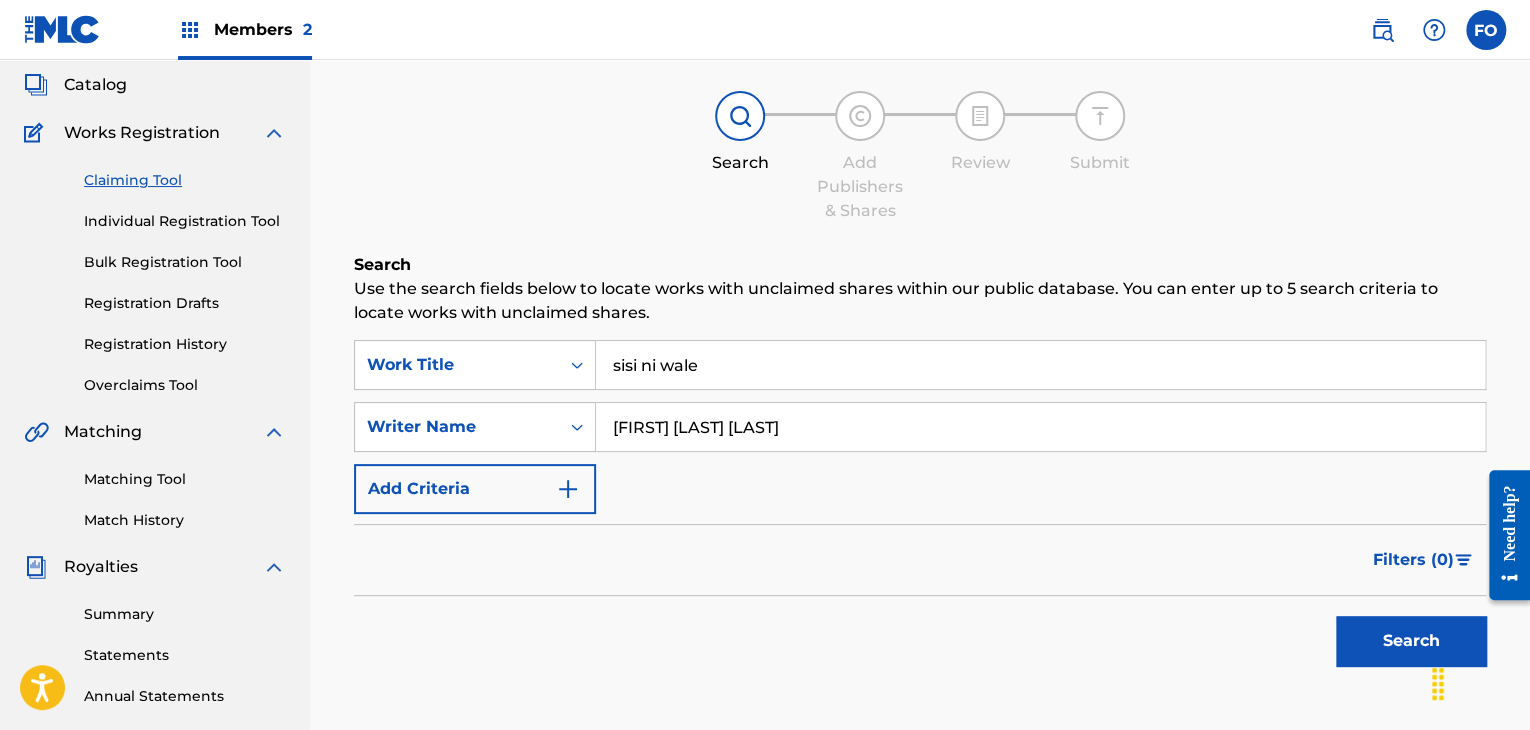 click on "Search" at bounding box center (1411, 641) 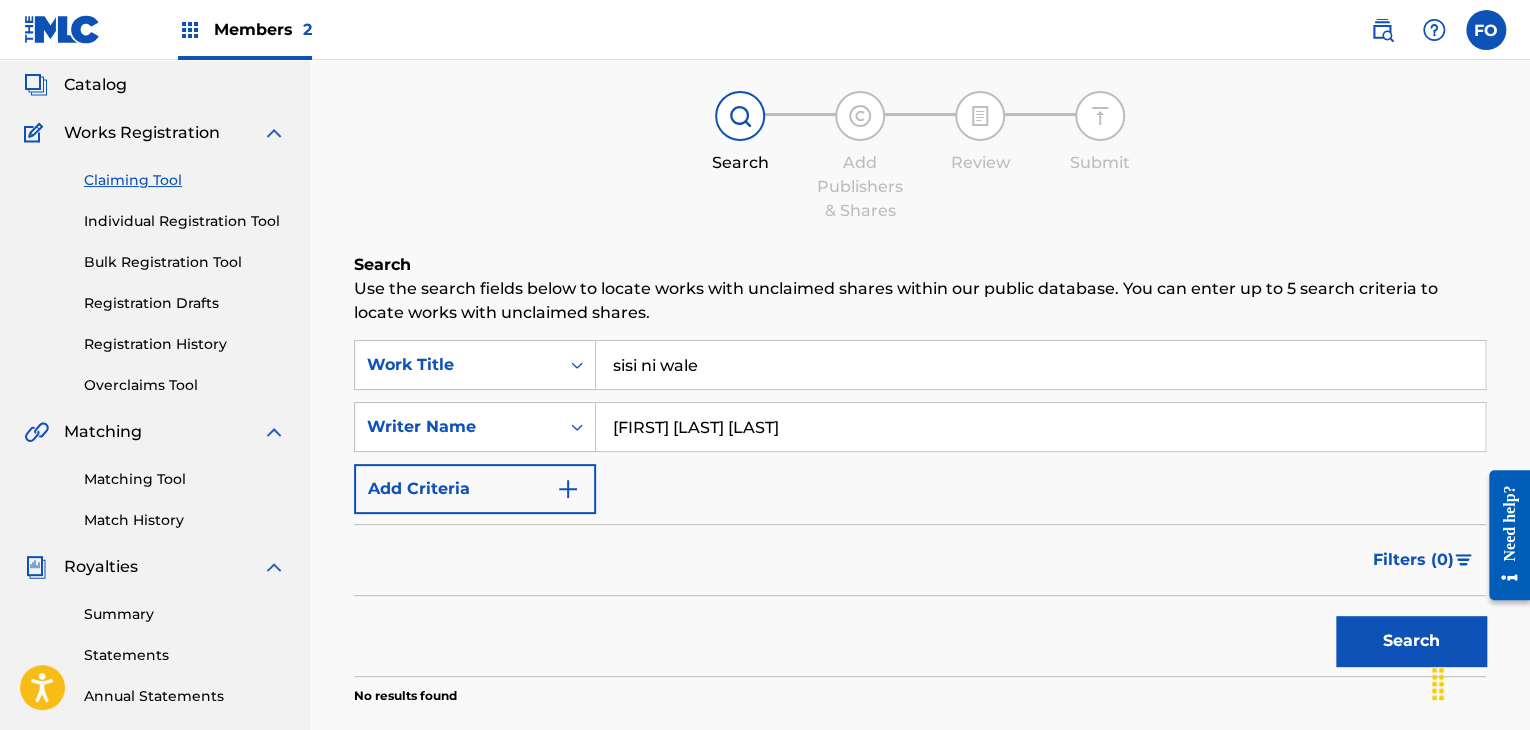 click on "Search" at bounding box center (1411, 641) 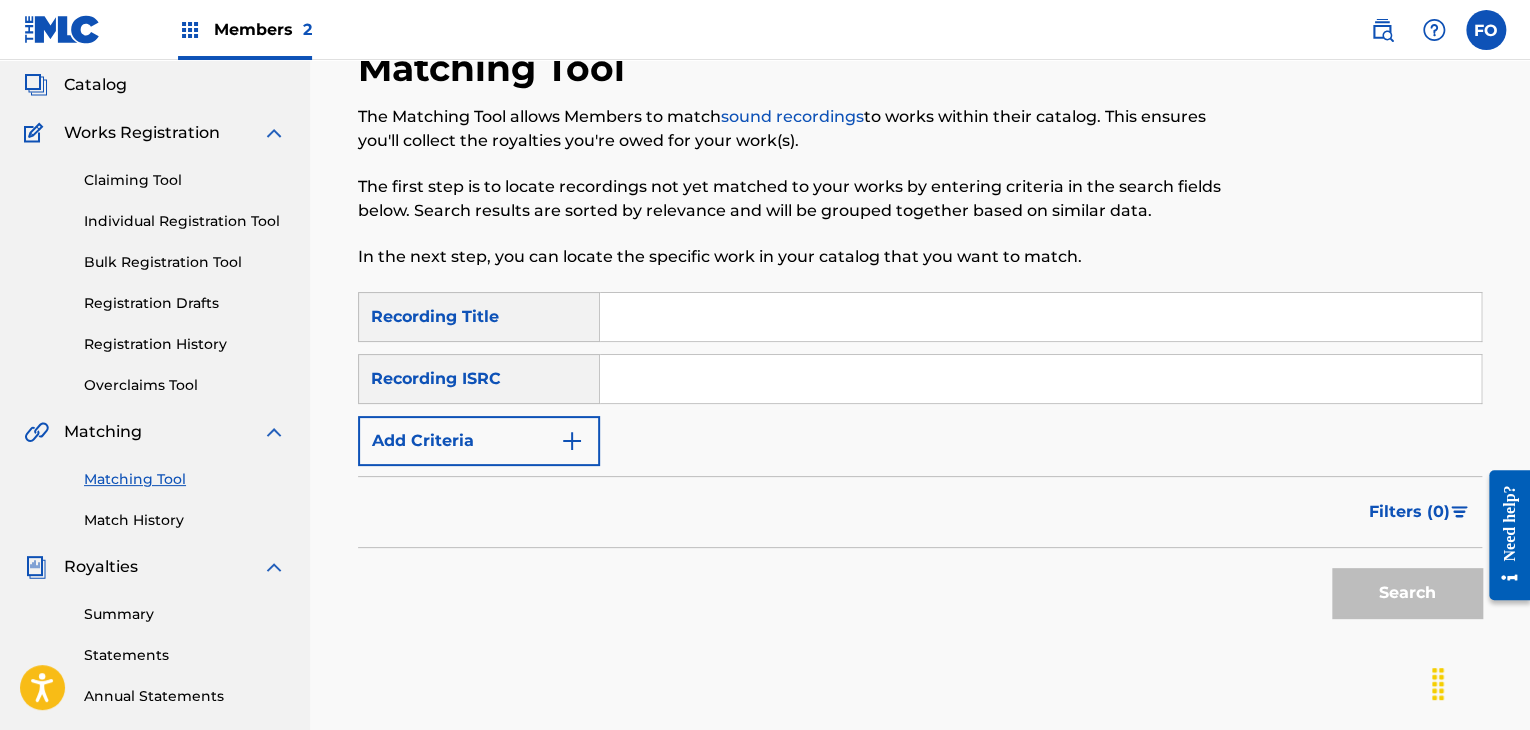 scroll, scrollTop: 0, scrollLeft: 0, axis: both 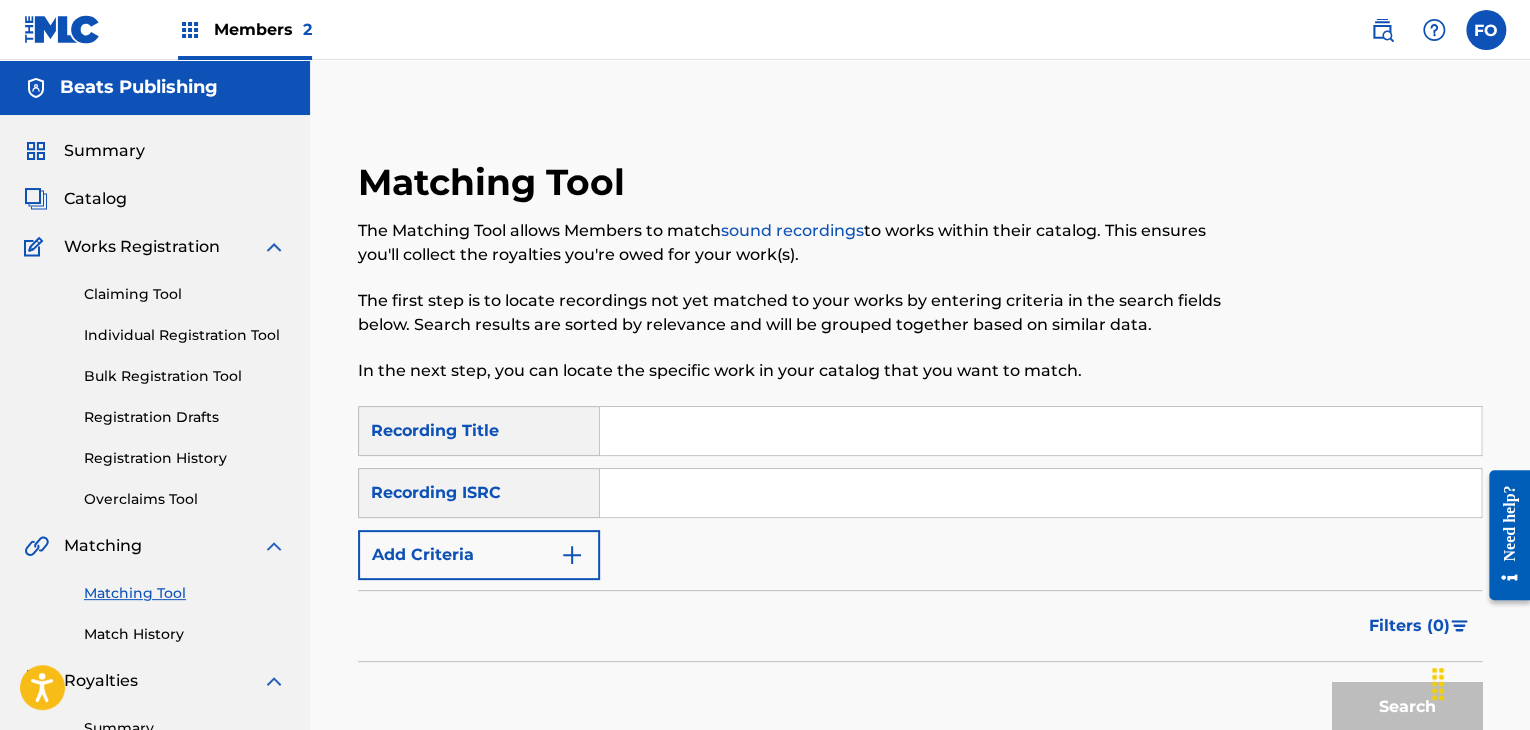 click at bounding box center [1040, 431] 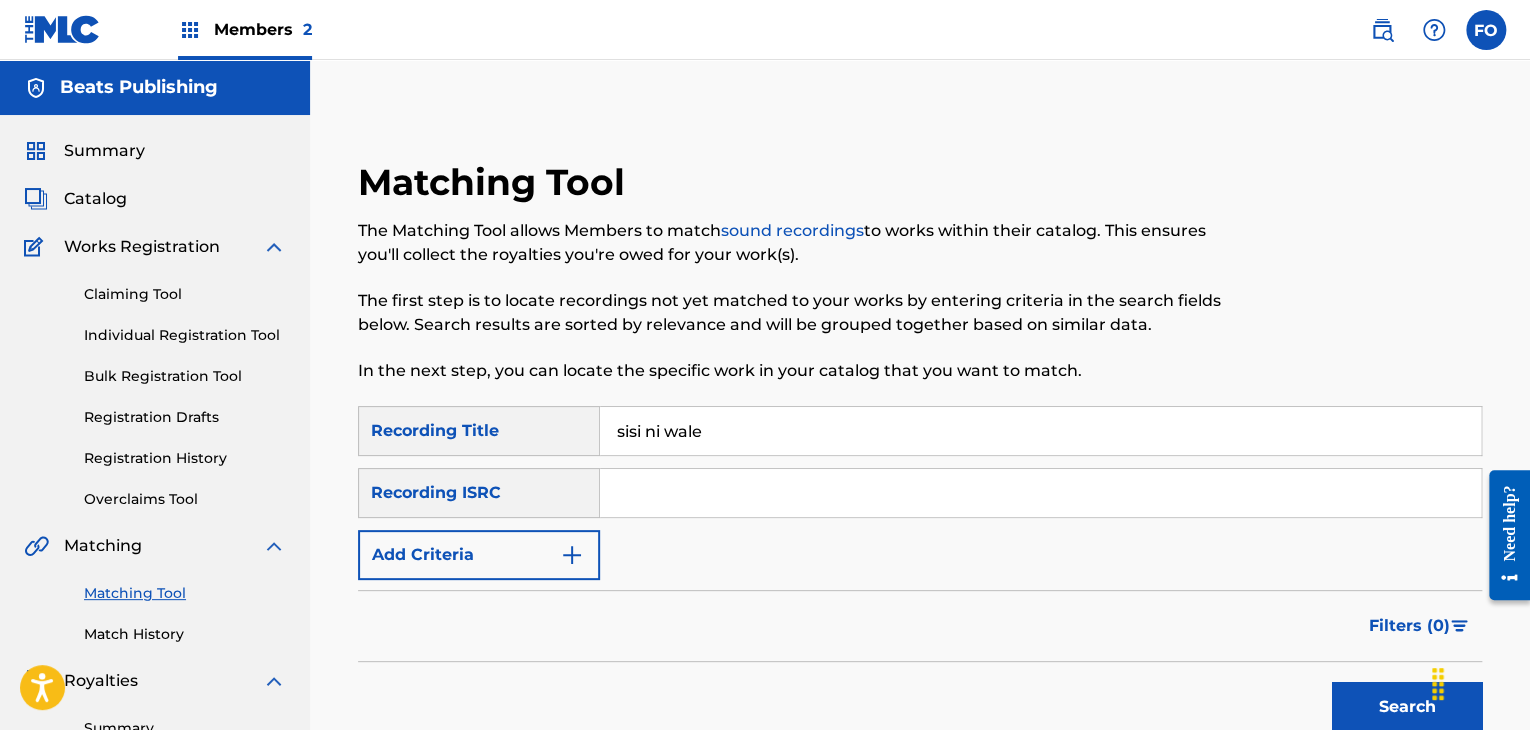 type on "sisi ni wale" 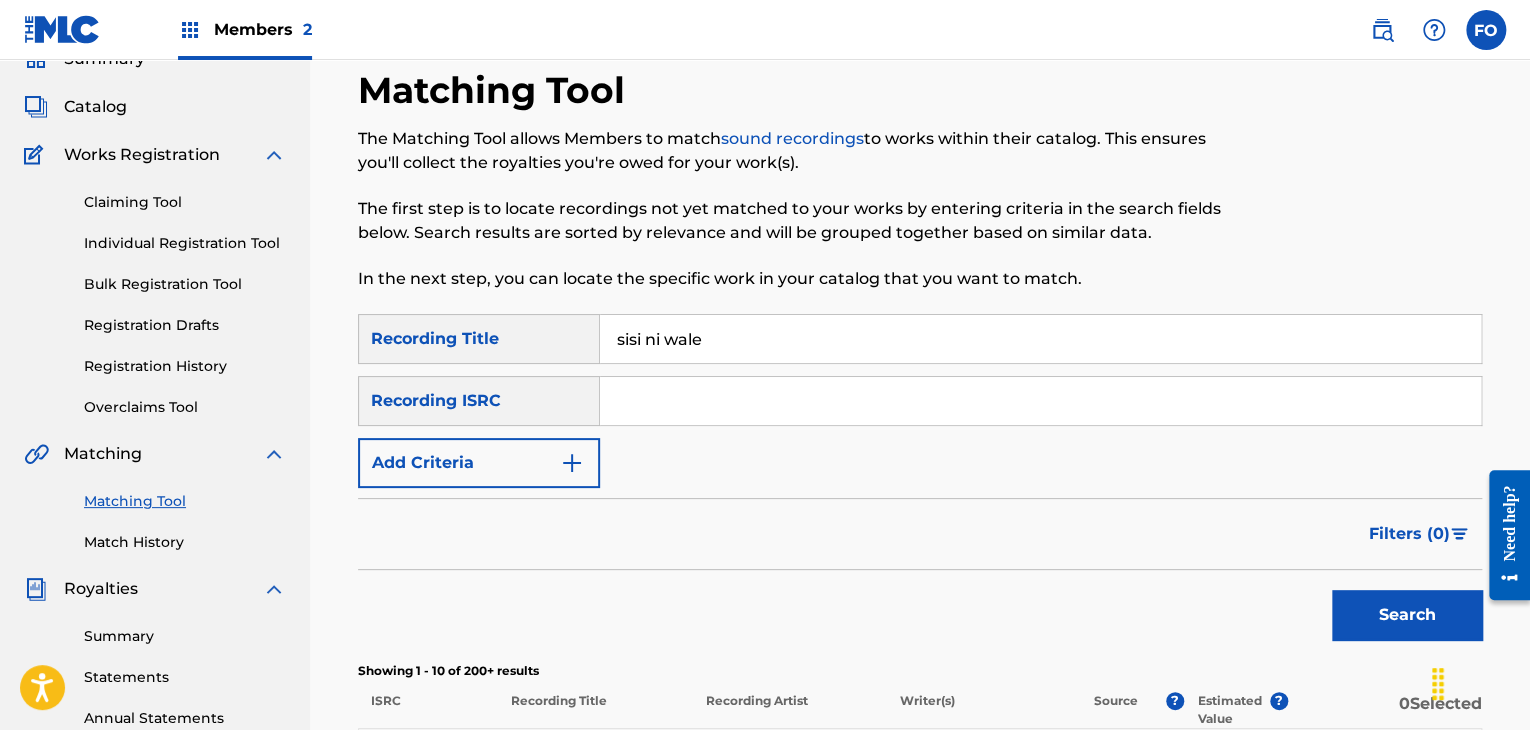 scroll, scrollTop: 0, scrollLeft: 0, axis: both 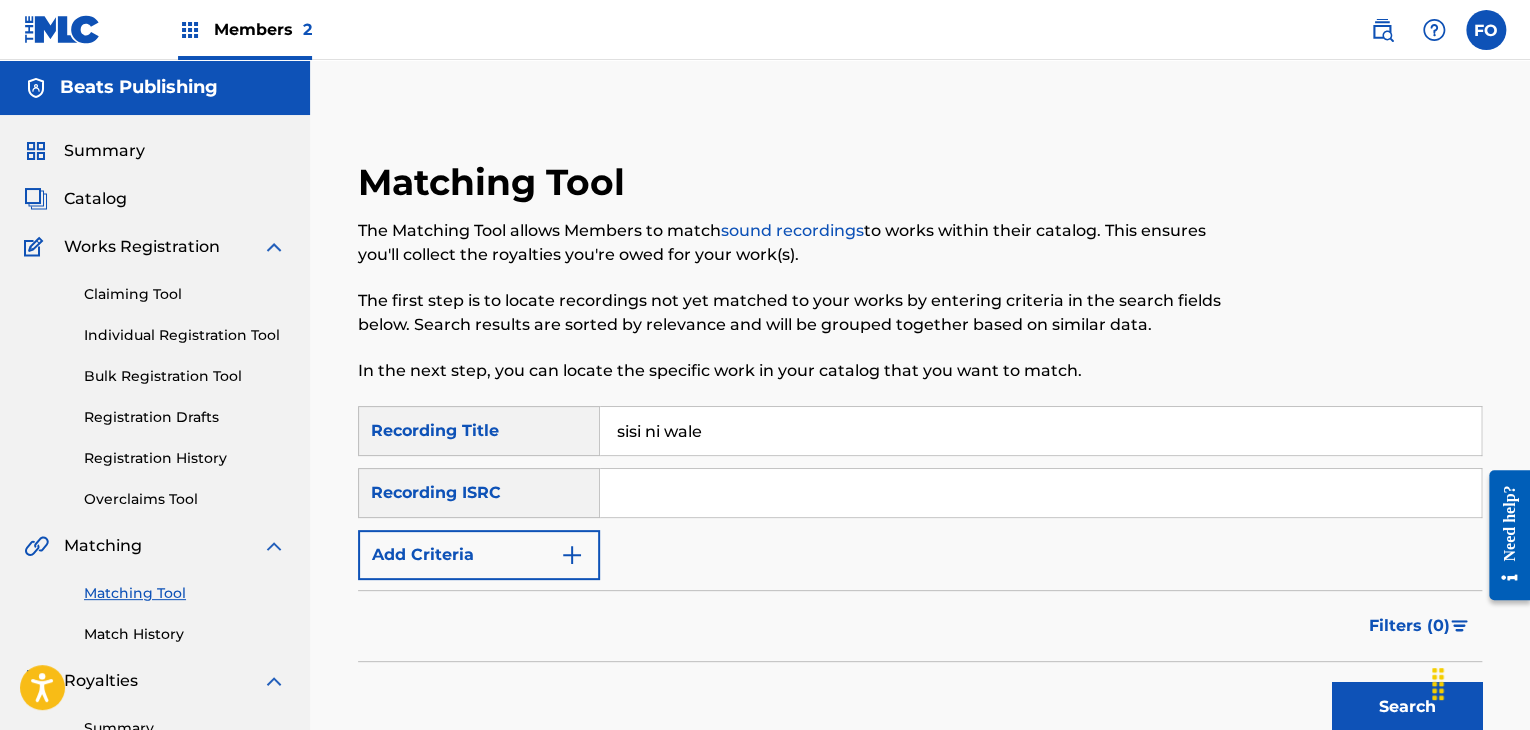 click at bounding box center (1382, 30) 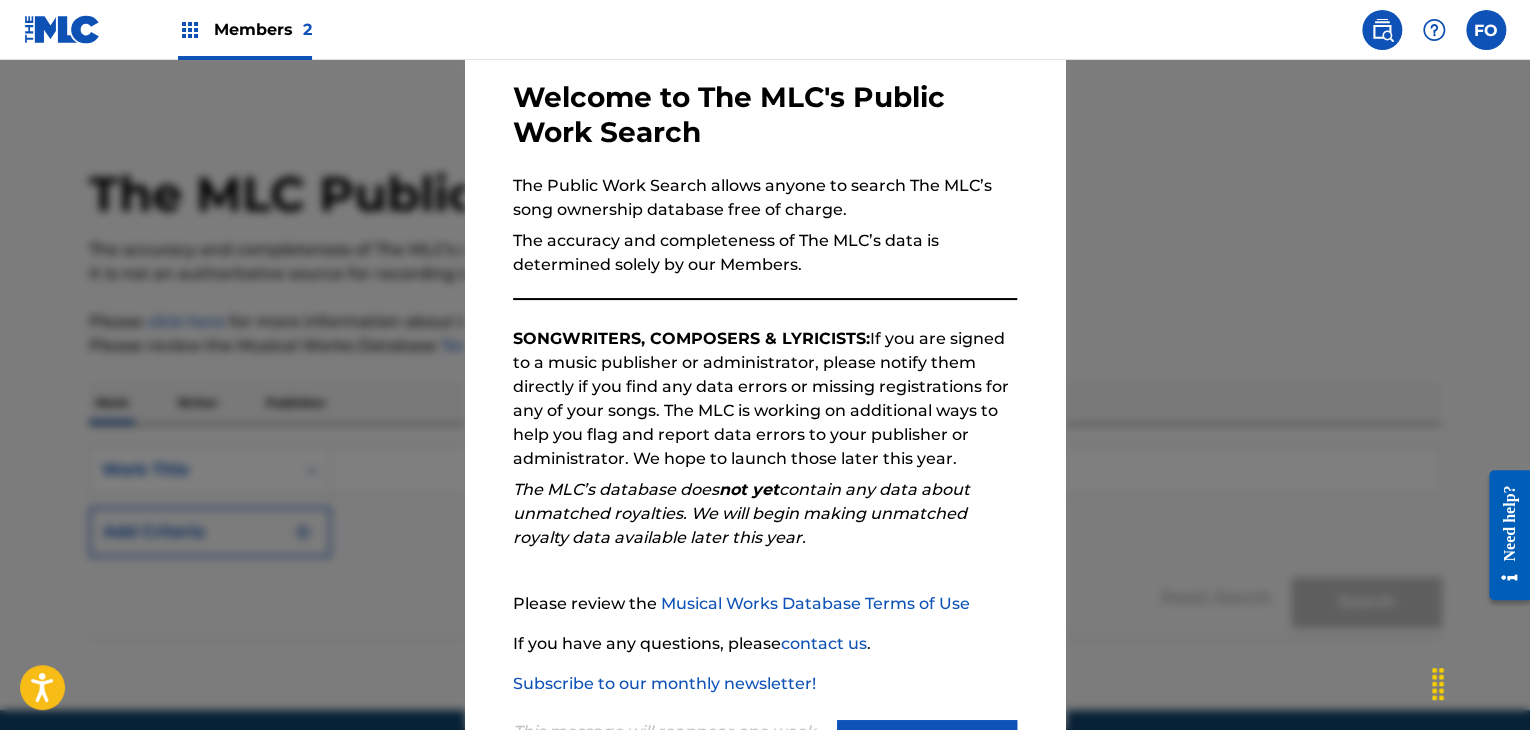scroll, scrollTop: 185, scrollLeft: 0, axis: vertical 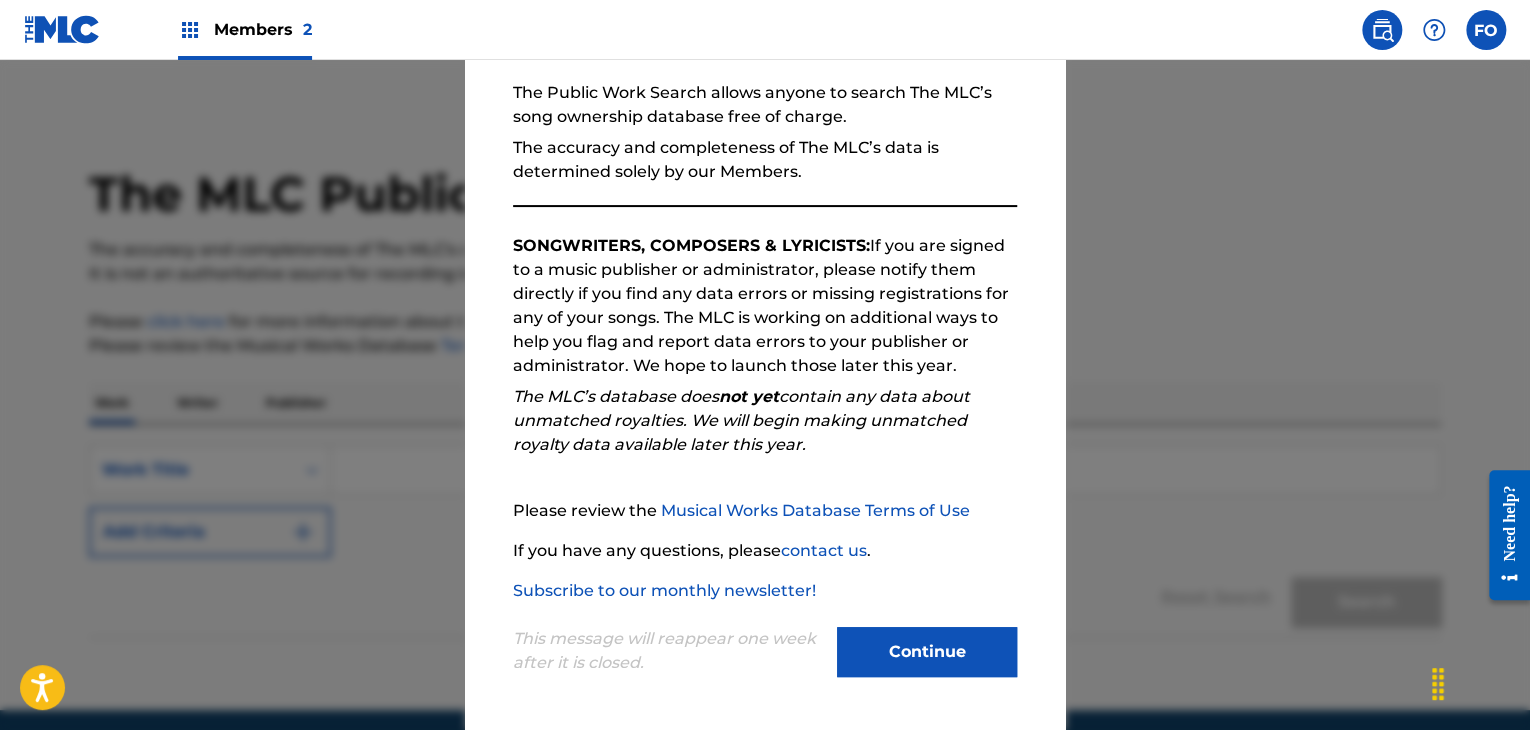 click on "Continue" at bounding box center (927, 652) 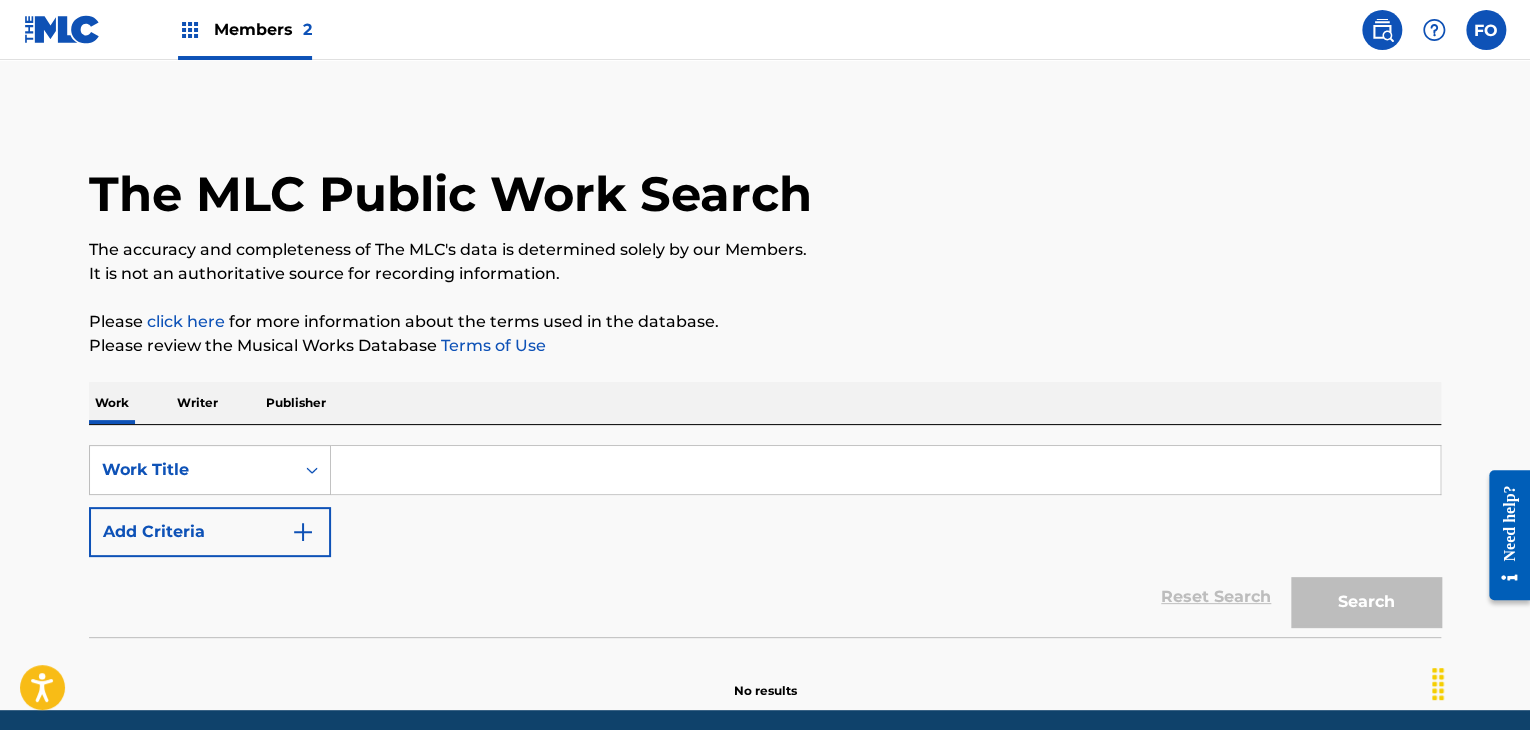 click at bounding box center (885, 470) 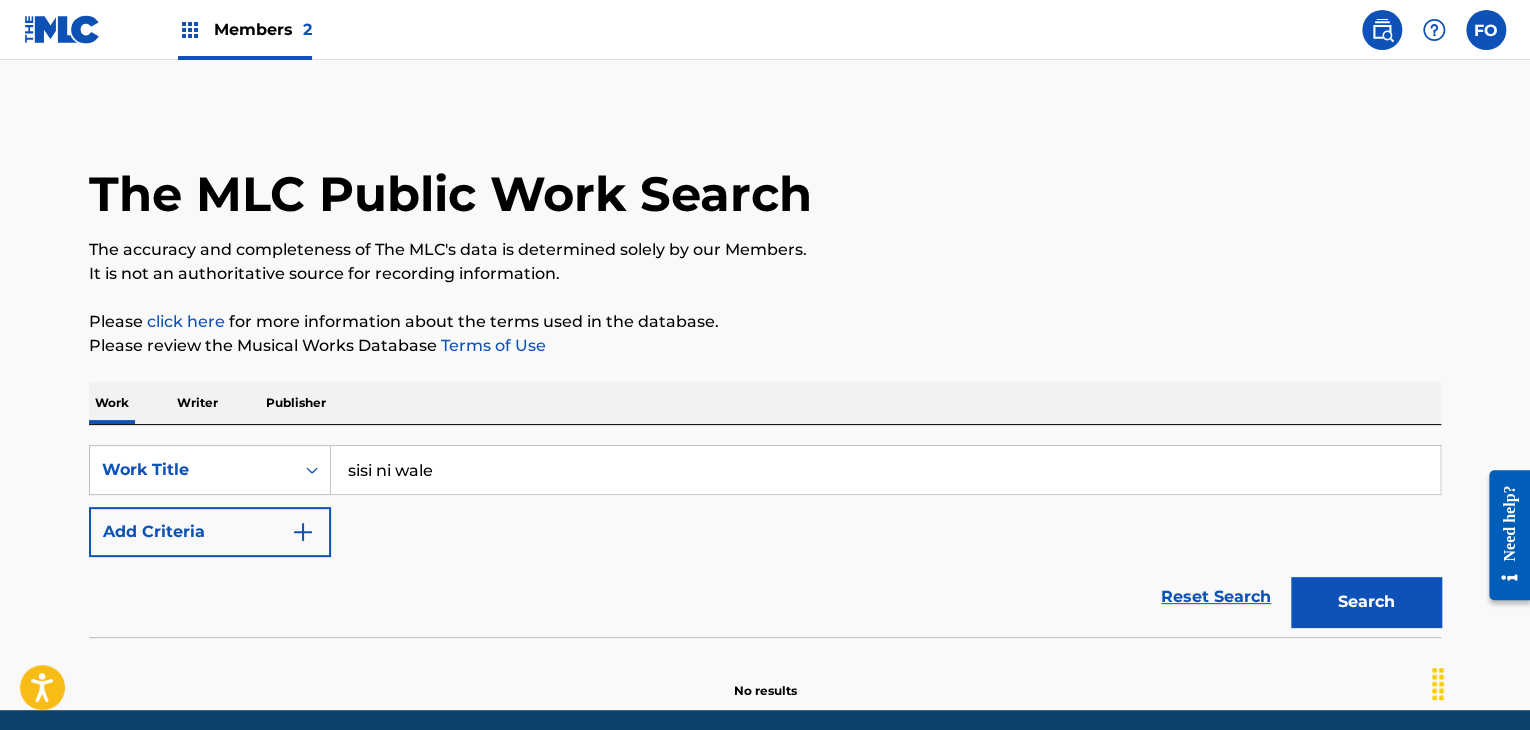 scroll, scrollTop: 76, scrollLeft: 0, axis: vertical 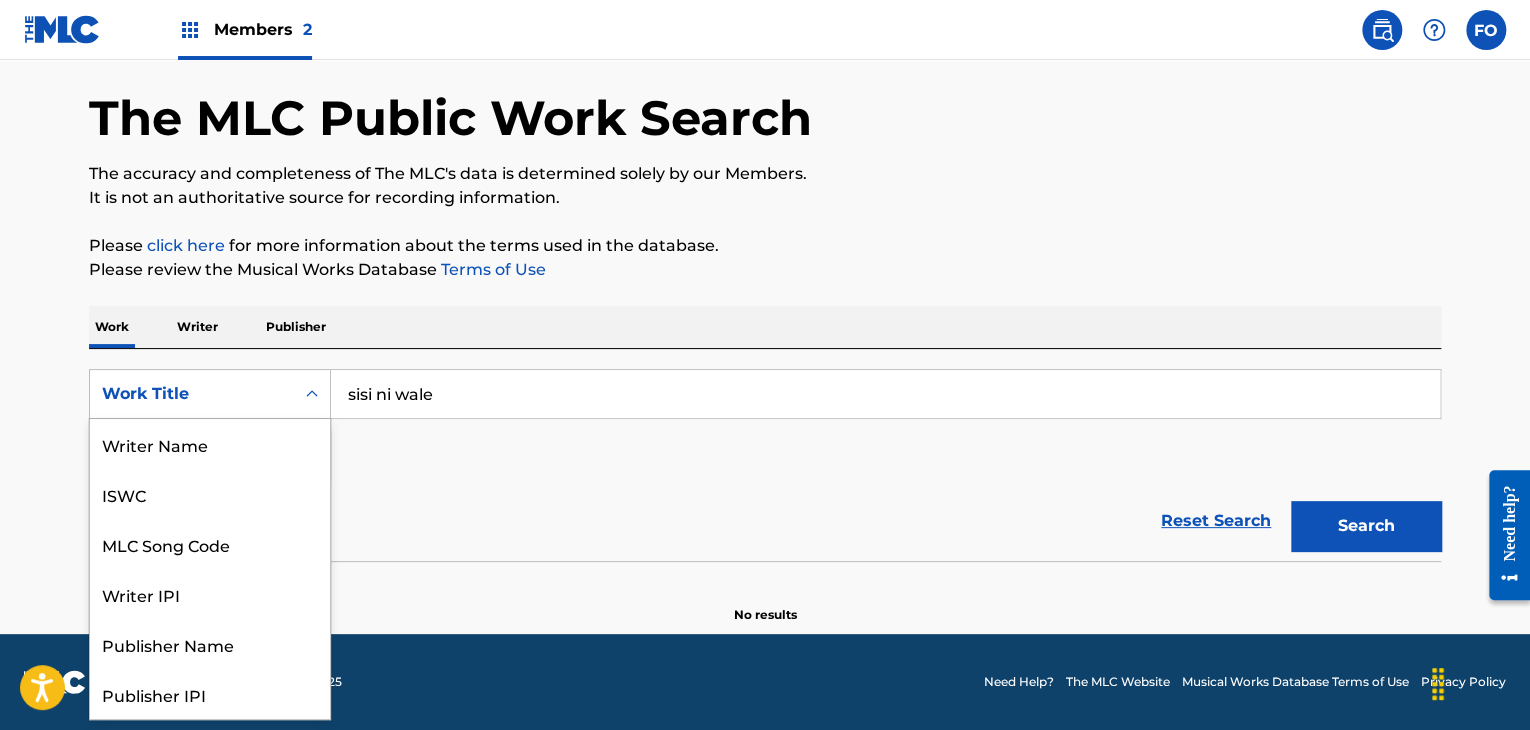 click 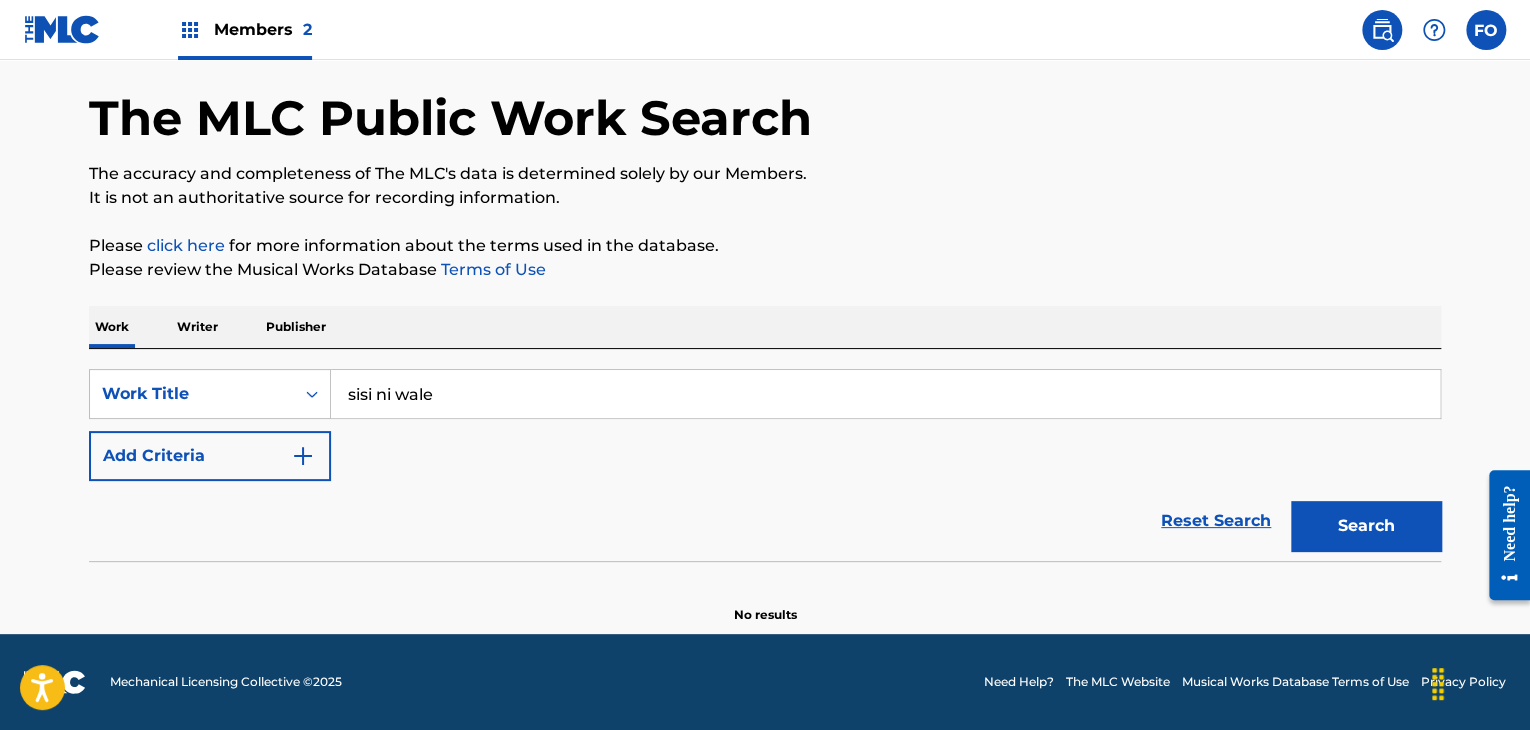 click 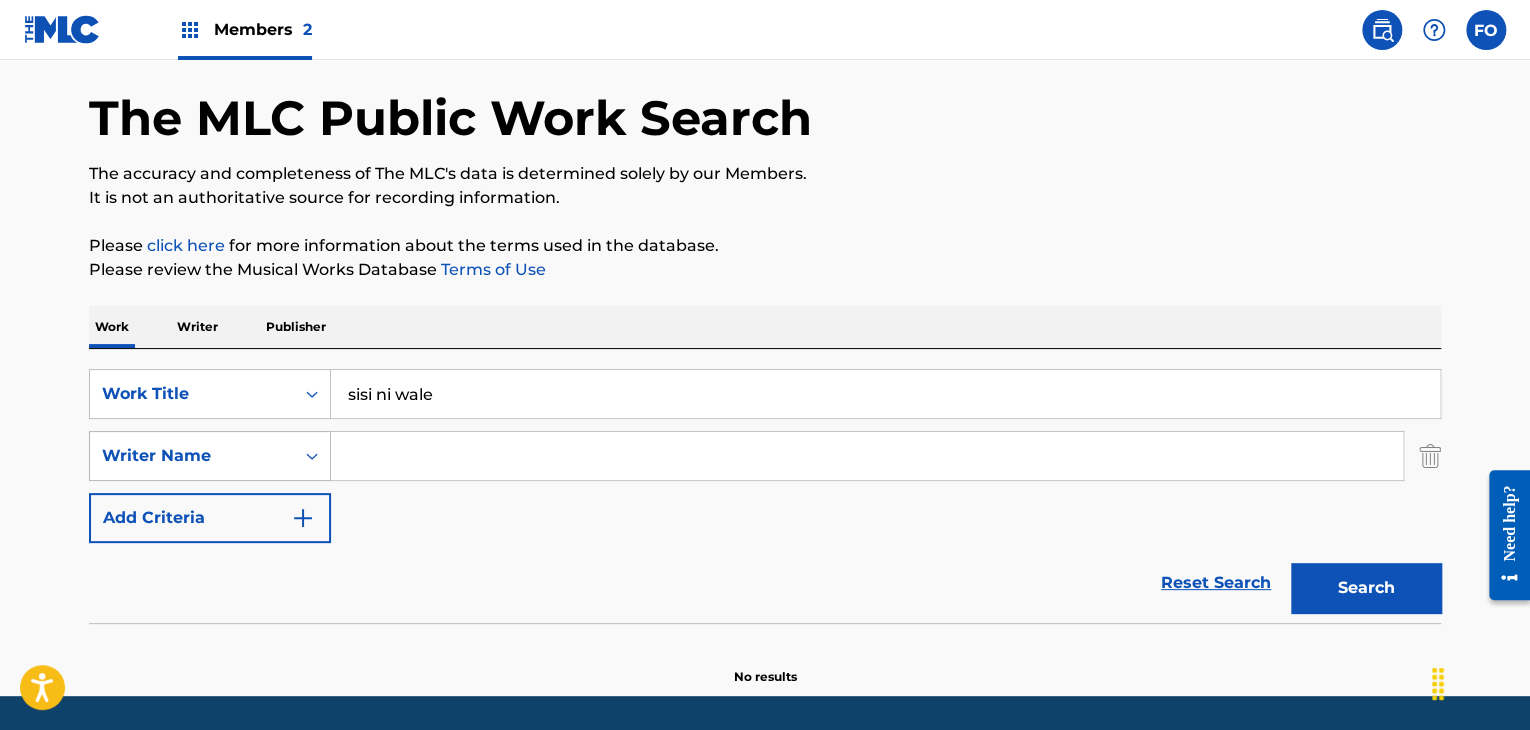scroll, scrollTop: 77, scrollLeft: 0, axis: vertical 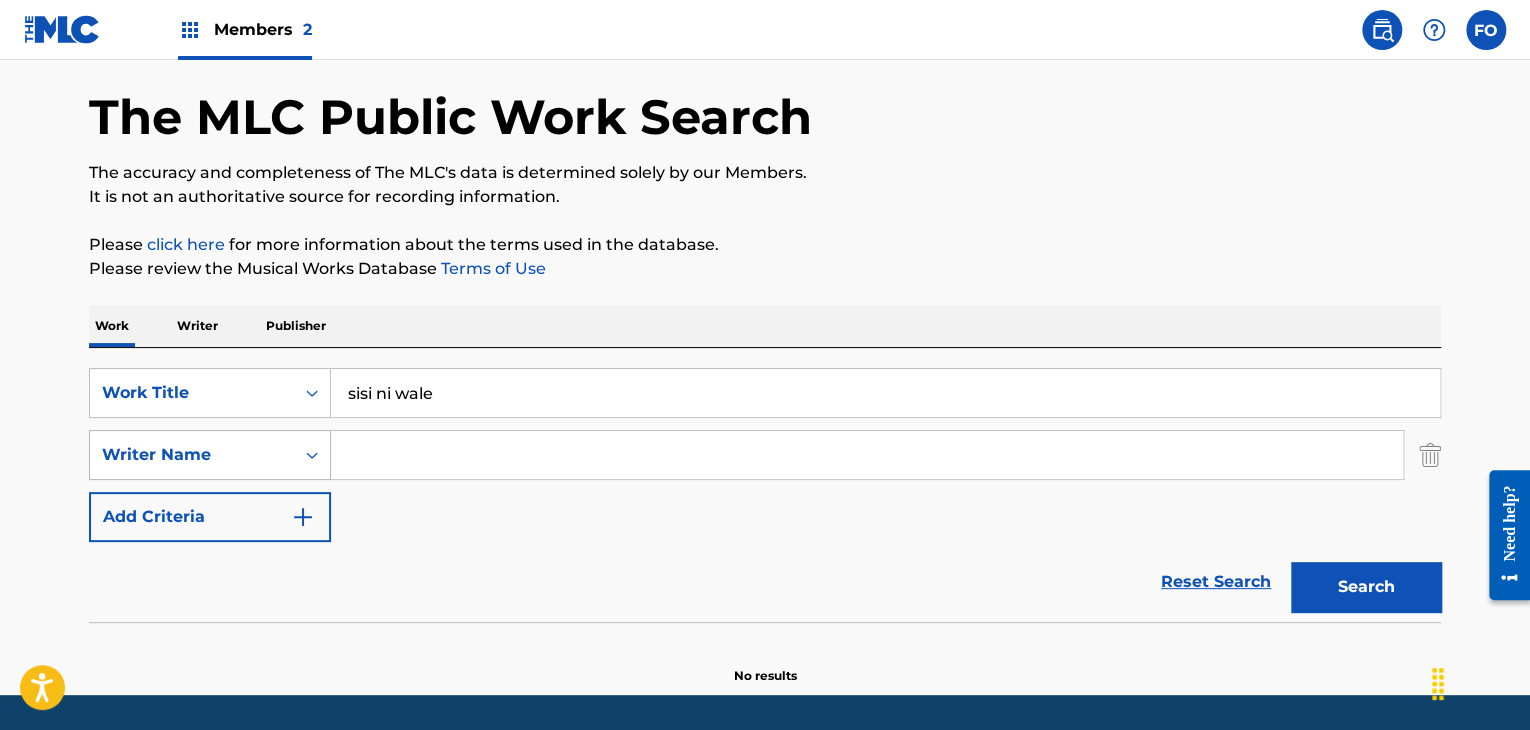 click 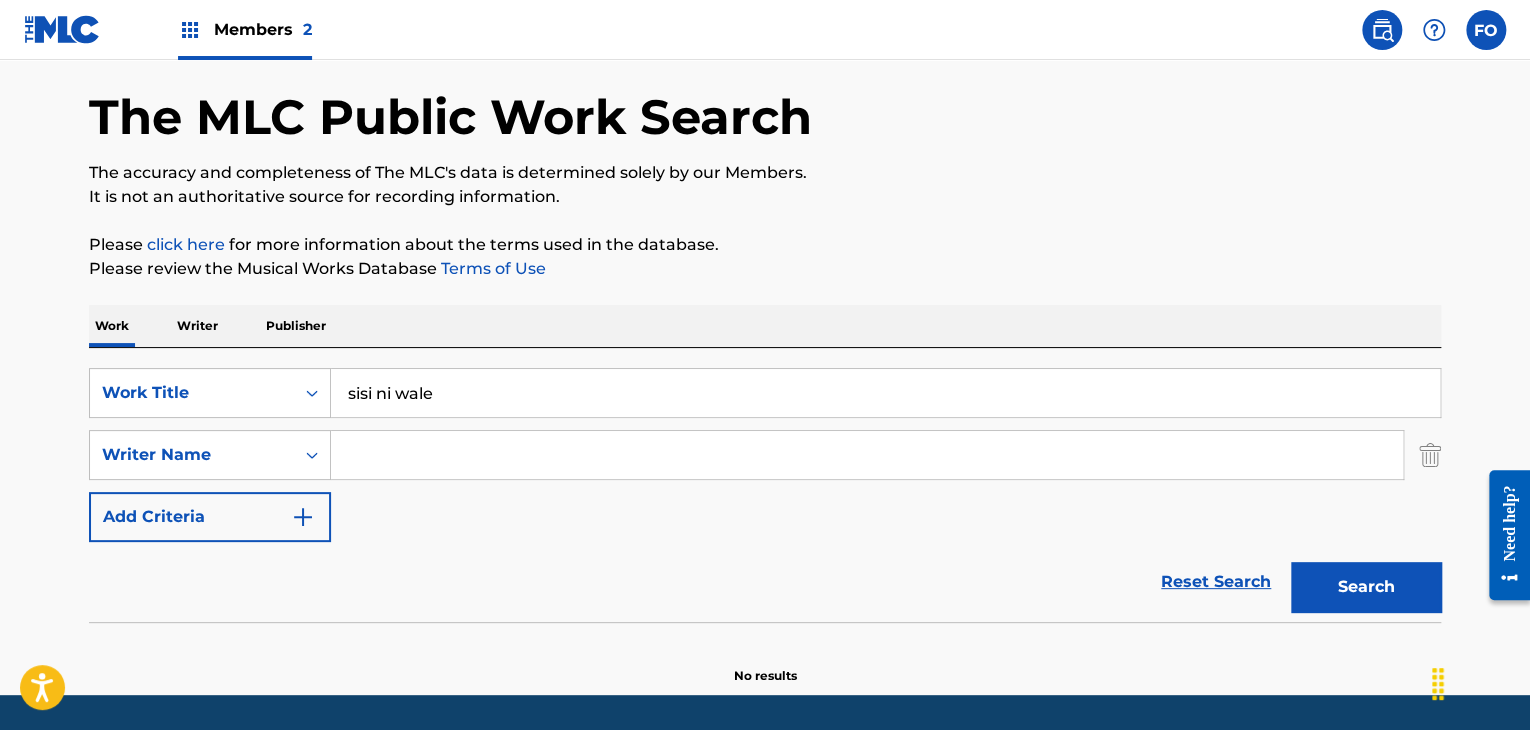click 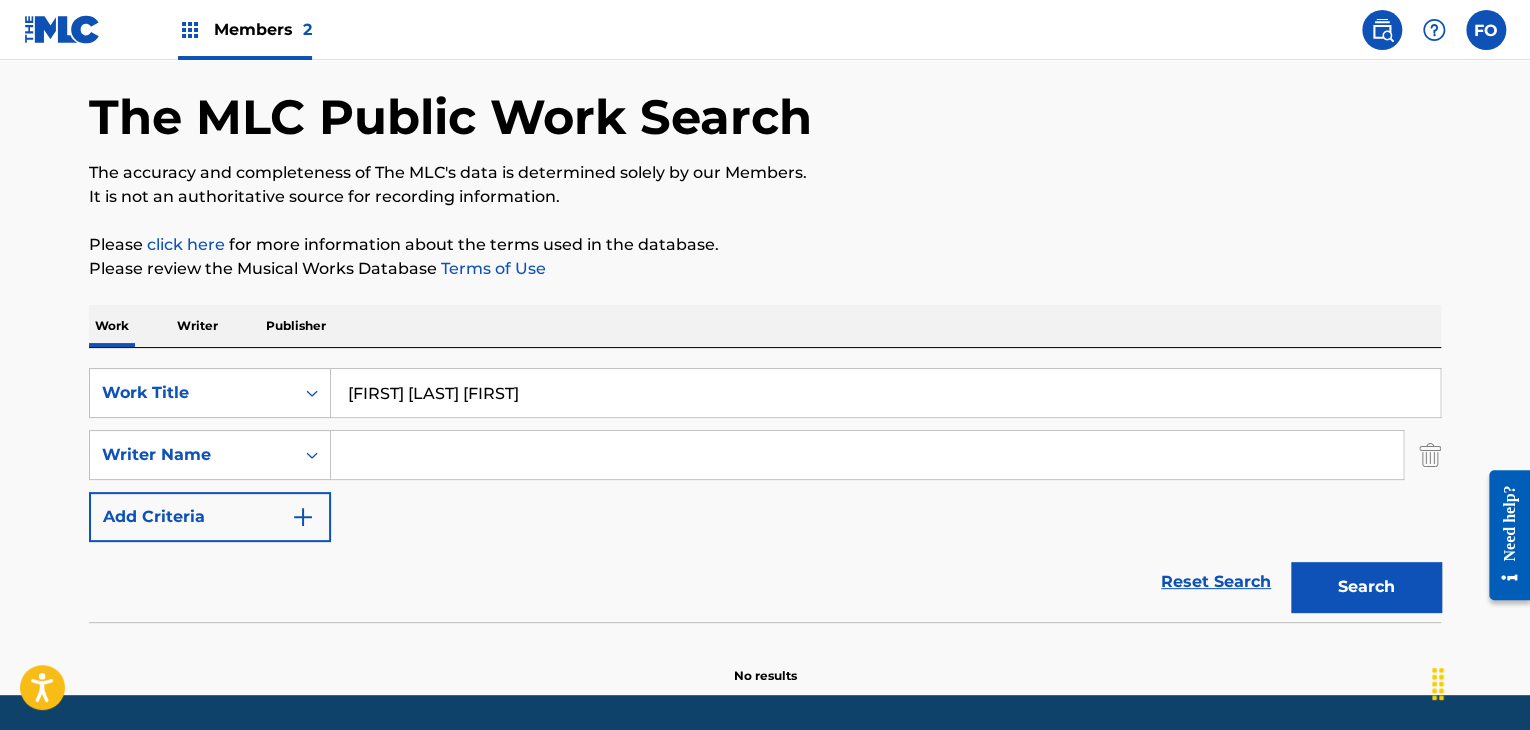click on "Search" at bounding box center [1366, 587] 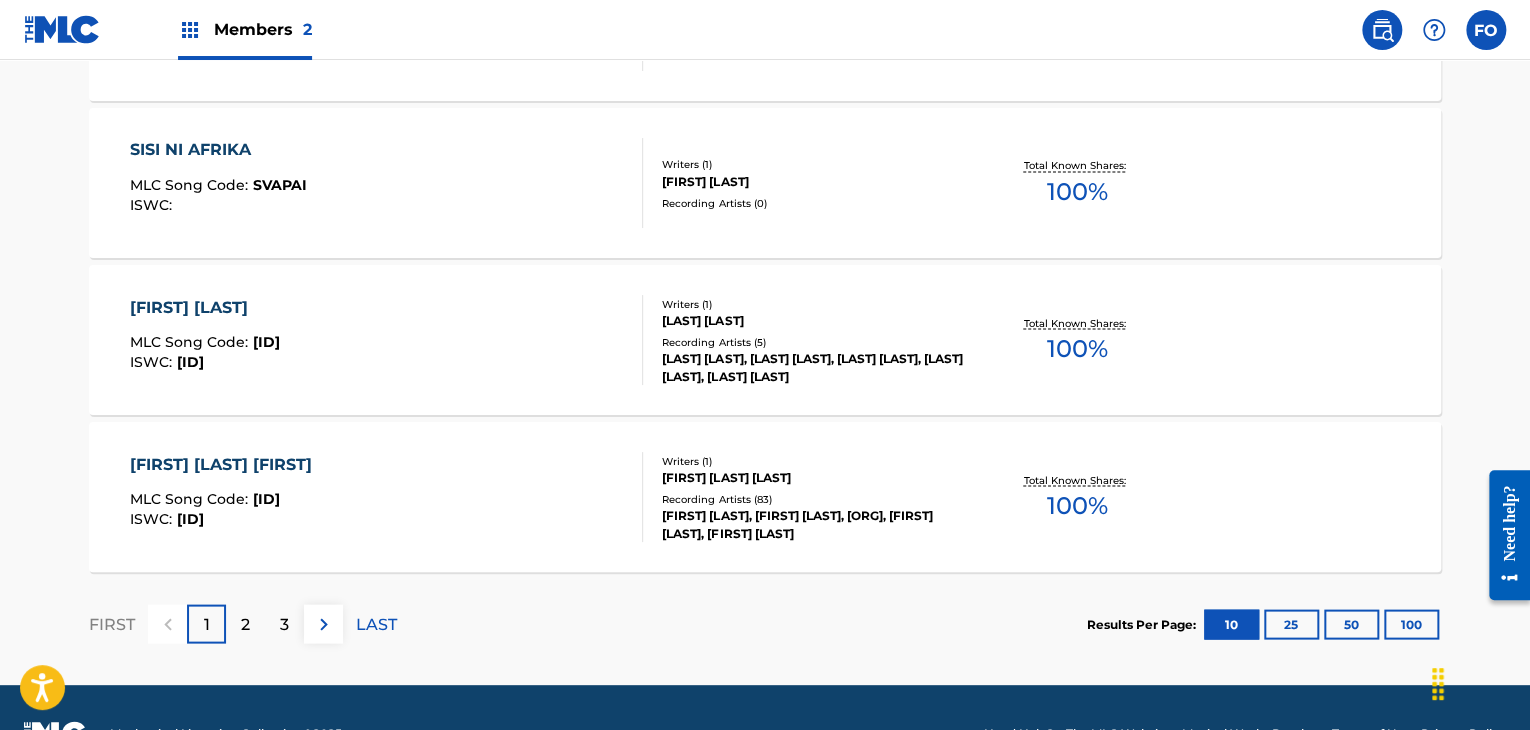 scroll, scrollTop: 1728, scrollLeft: 0, axis: vertical 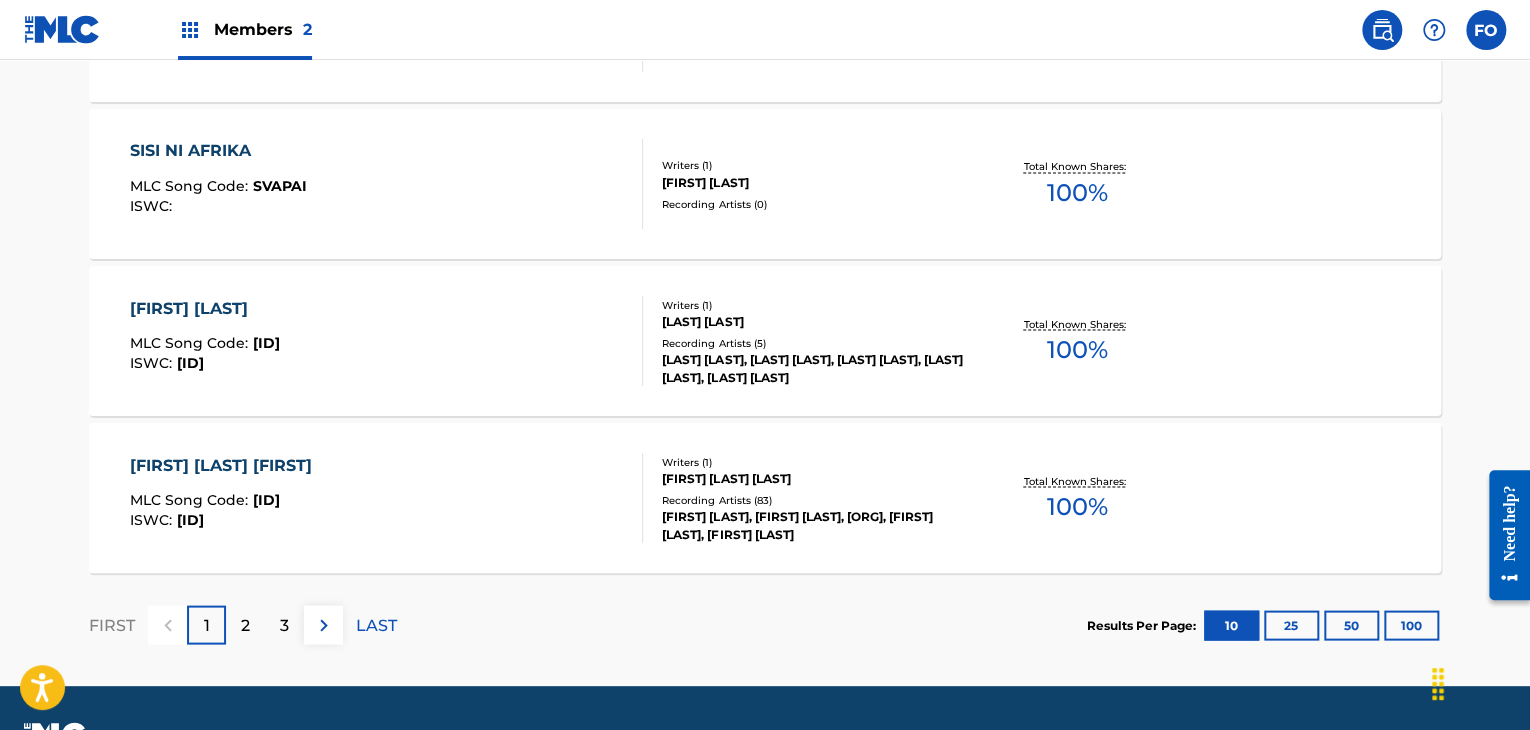 click on "2" at bounding box center [245, 624] 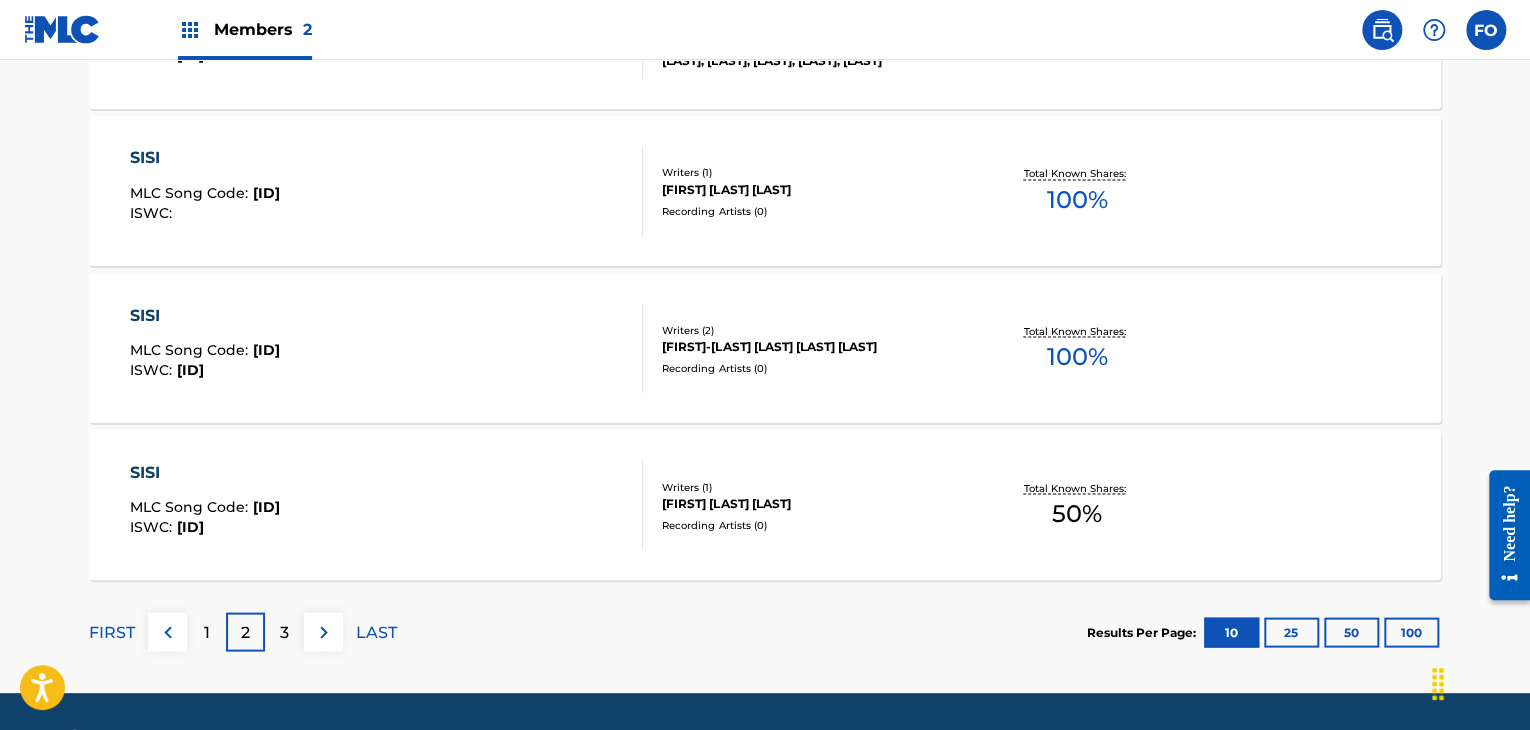 scroll, scrollTop: 1780, scrollLeft: 0, axis: vertical 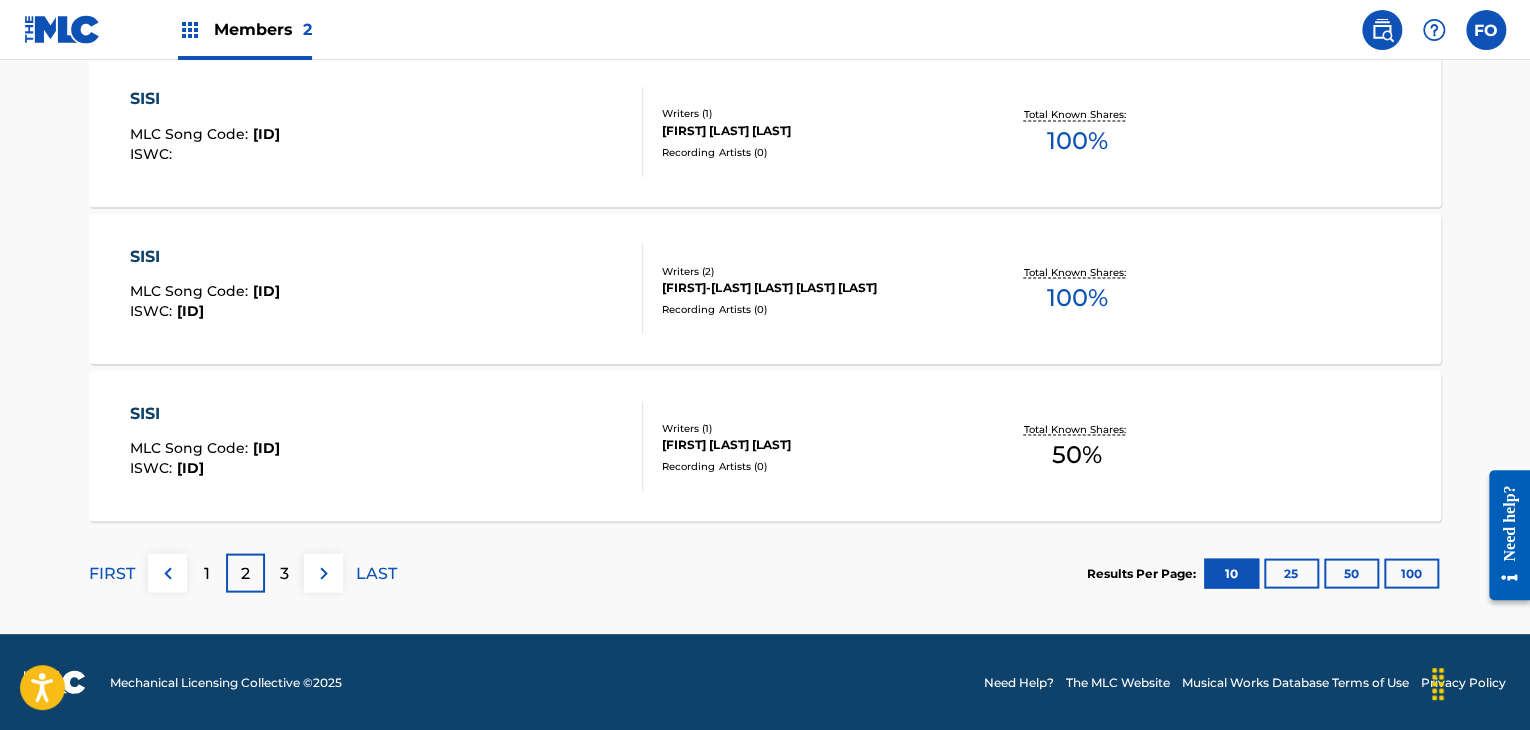 click on "1" at bounding box center (206, 572) 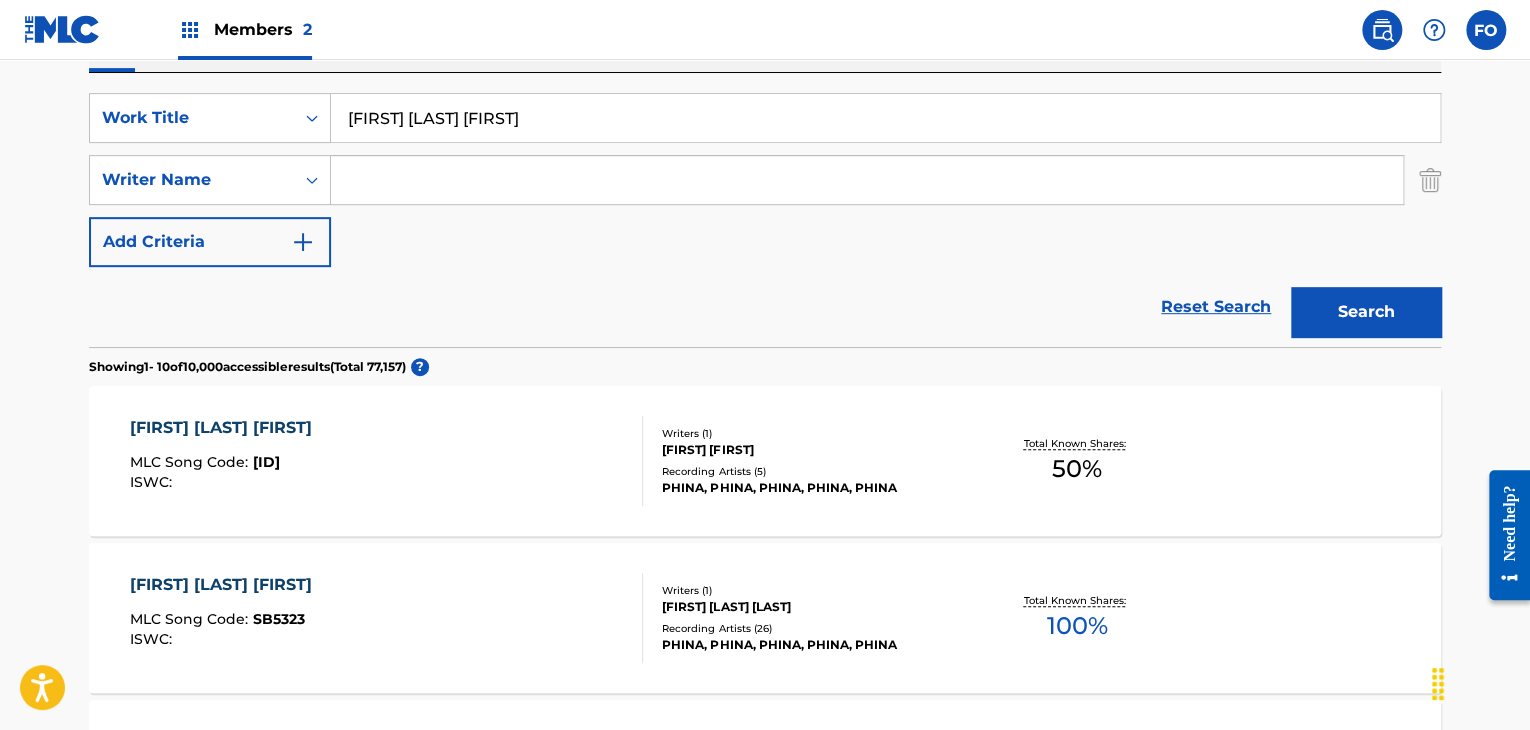 scroll, scrollTop: 0, scrollLeft: 0, axis: both 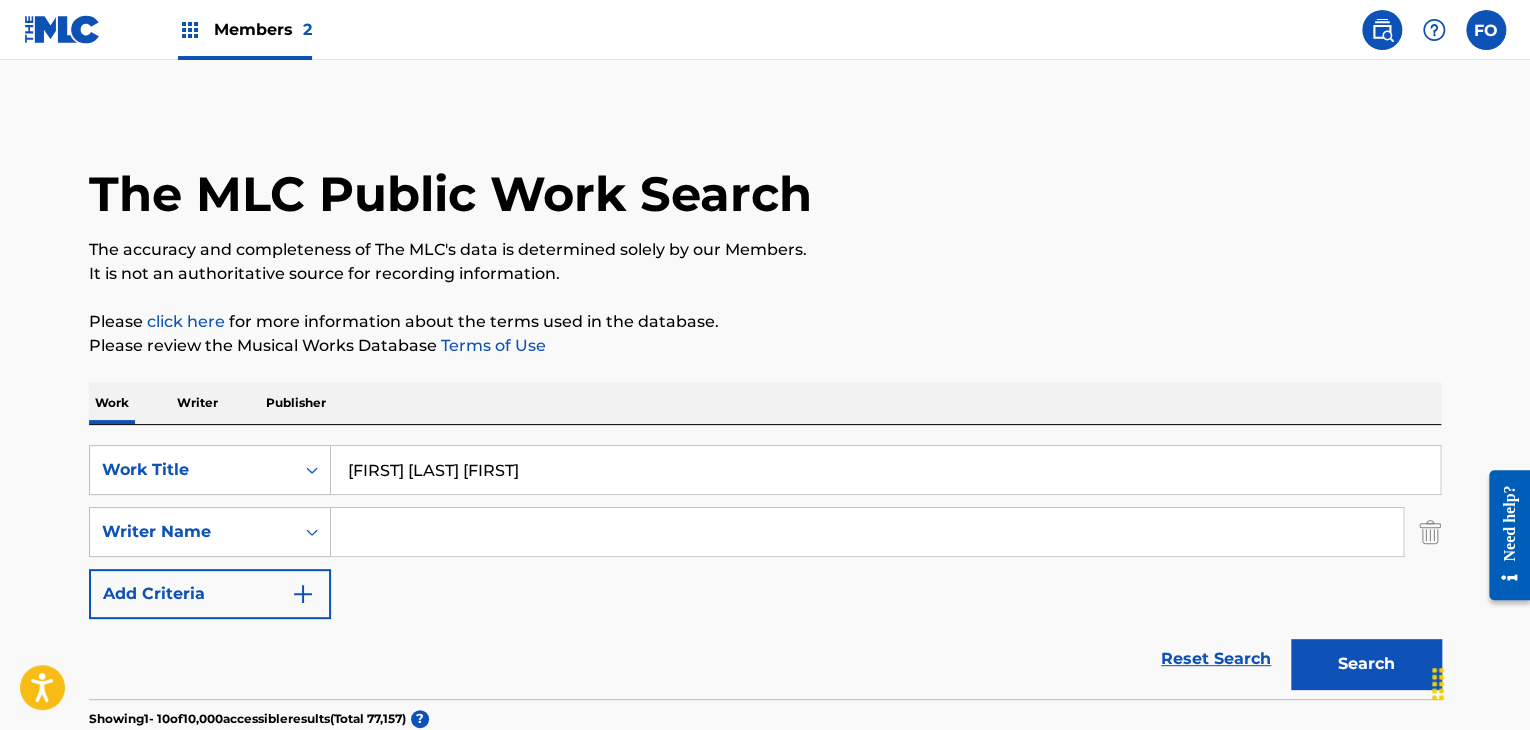 drag, startPoint x: 524, startPoint y: 471, endPoint x: 442, endPoint y: 464, distance: 82.29824 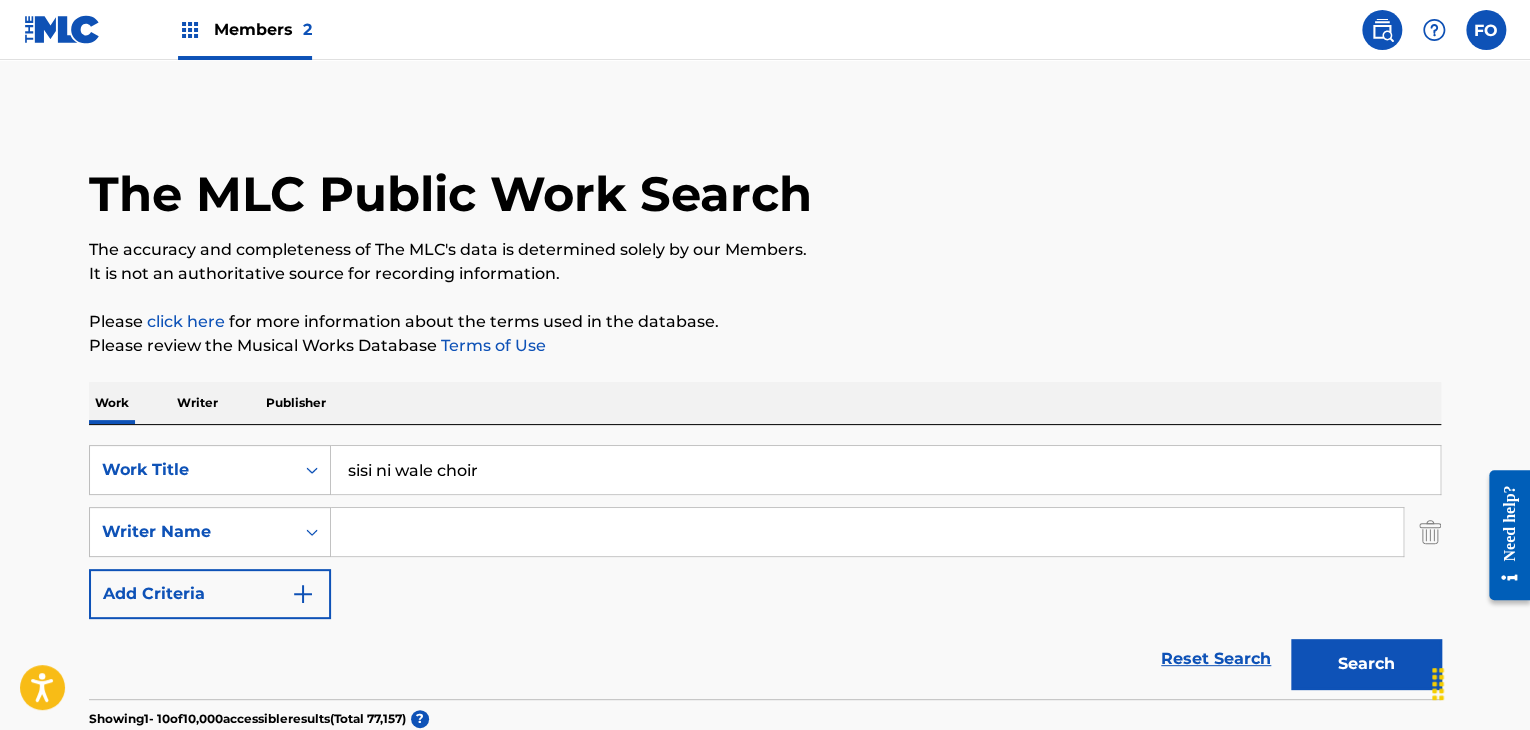 type on "sisi ni wale choir" 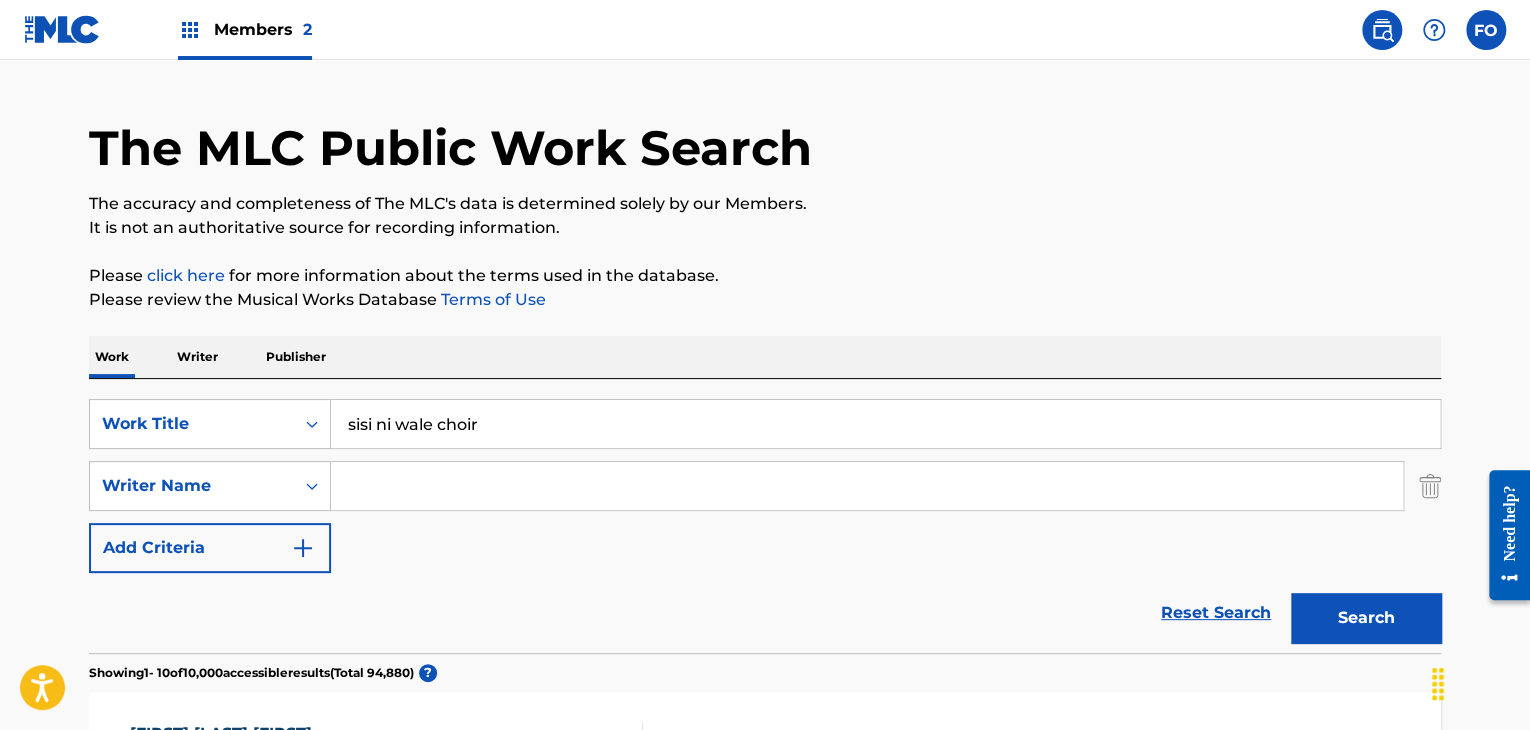 scroll, scrollTop: 0, scrollLeft: 0, axis: both 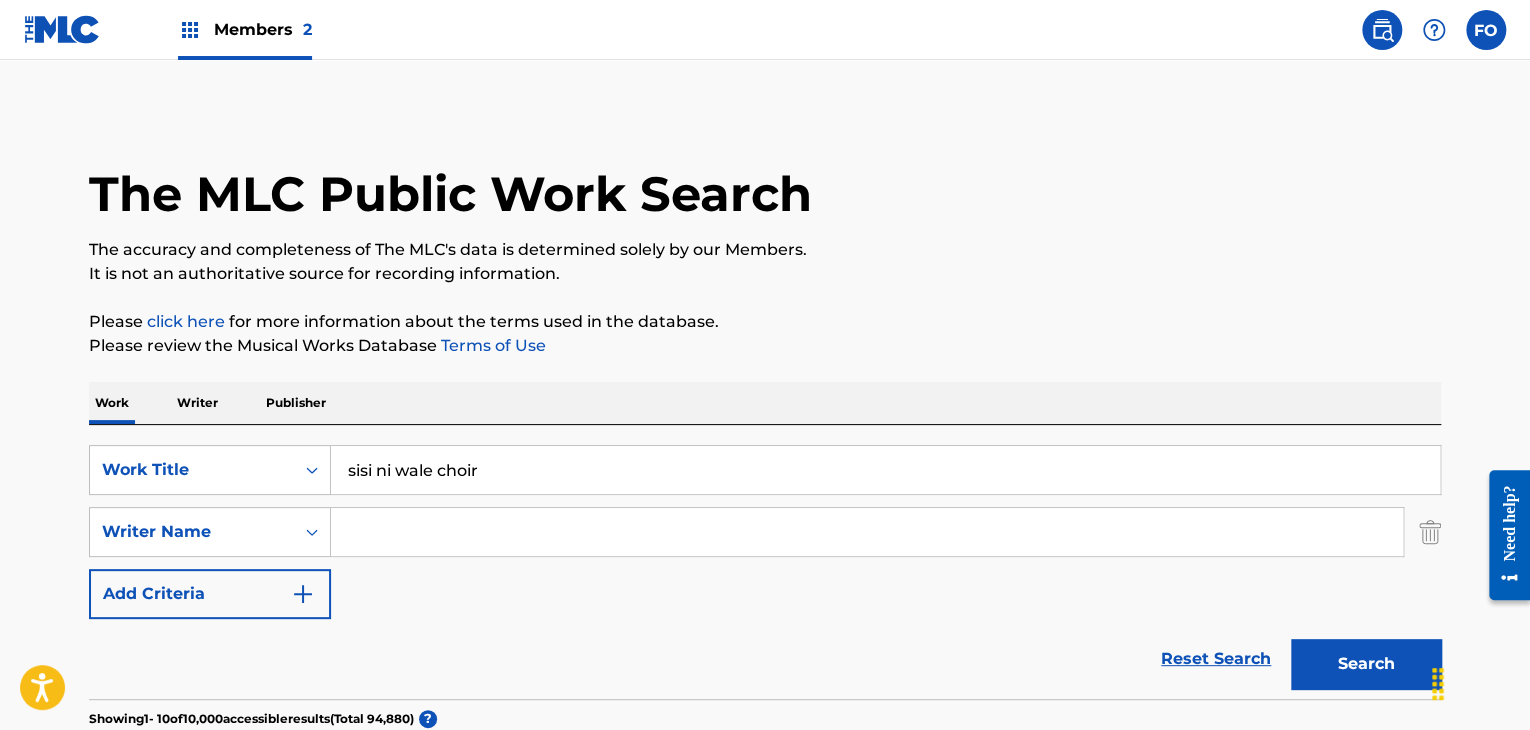 click on "Writer" at bounding box center (197, 403) 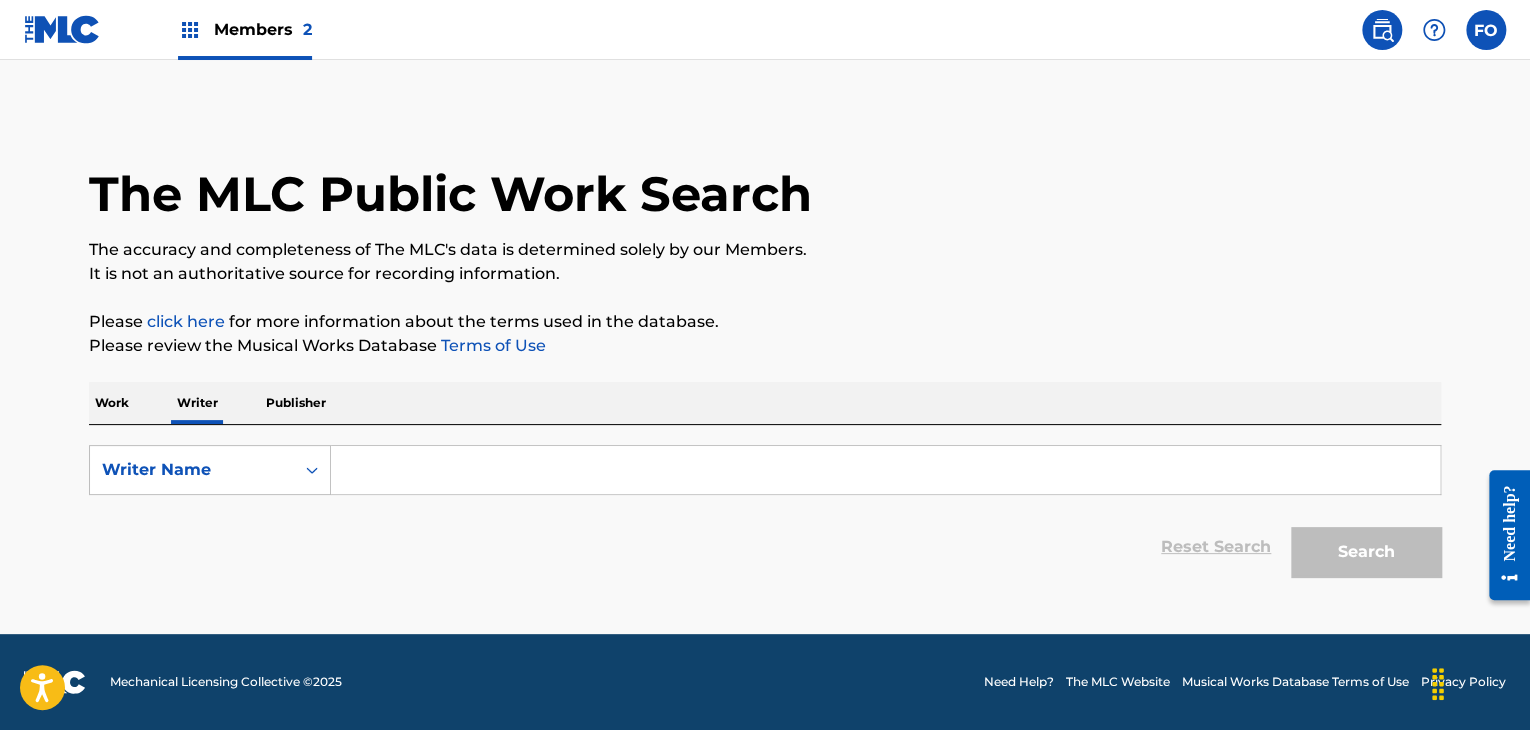 click at bounding box center [885, 470] 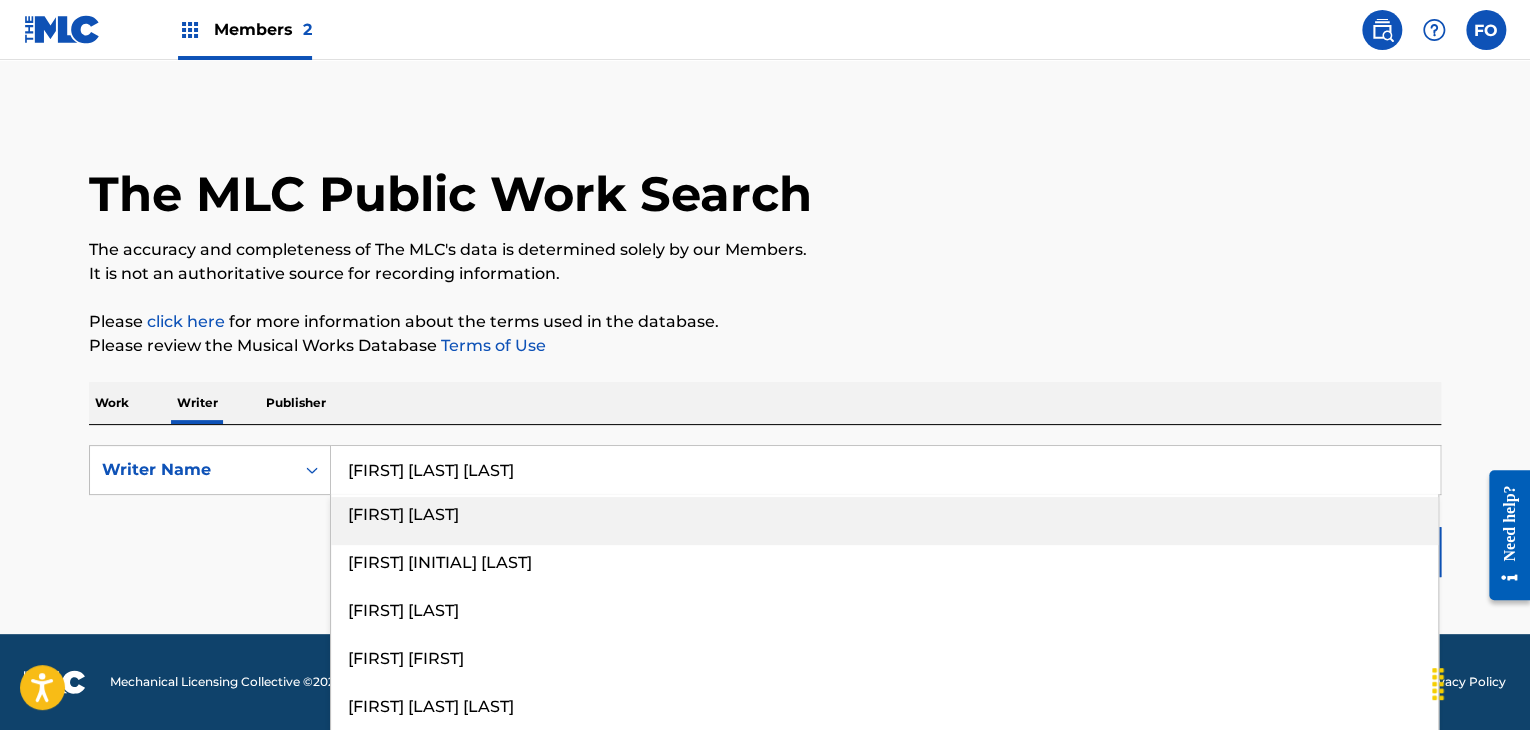 click on "Reset Search Search" at bounding box center (765, 547) 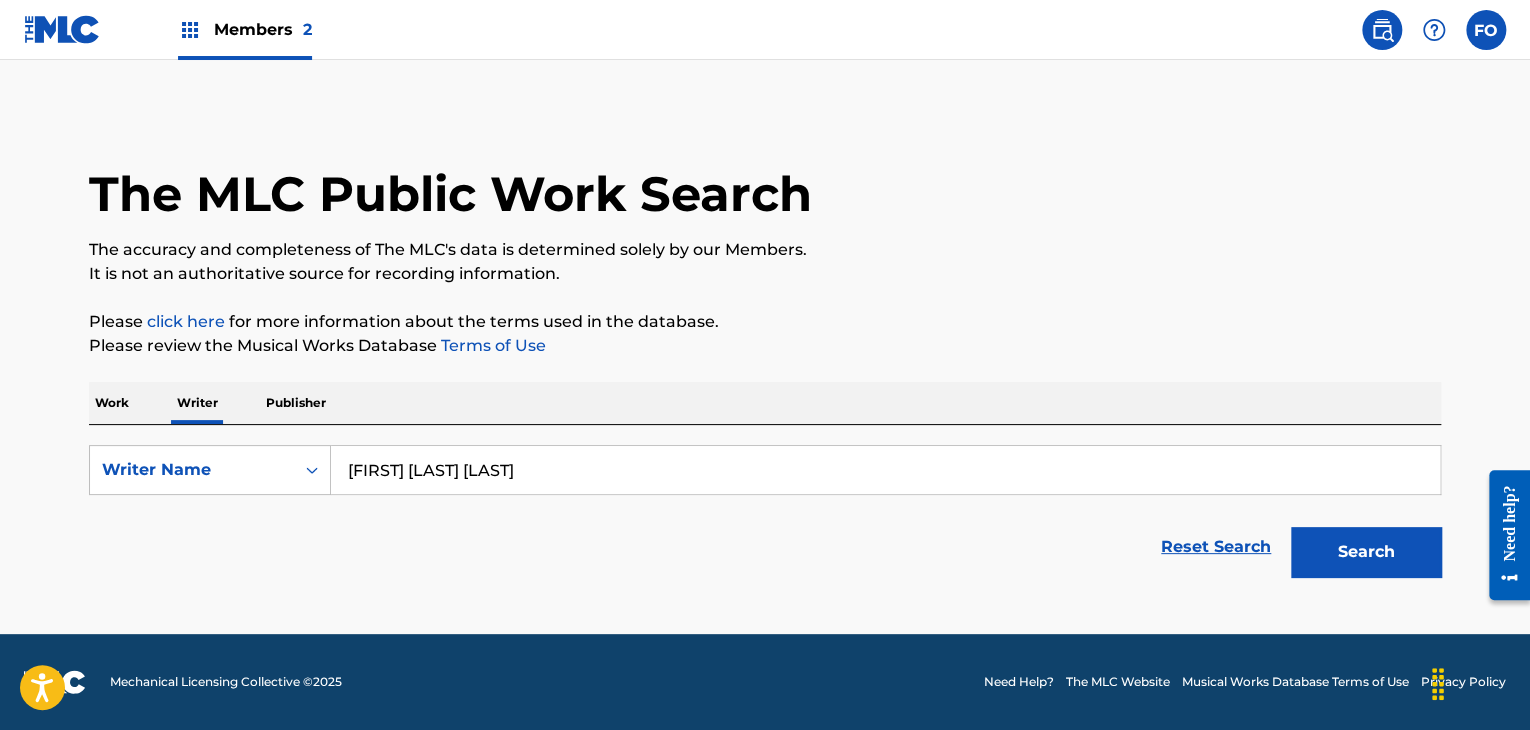 click on "[FIRST] [LAST] [LAST]" at bounding box center (885, 470) 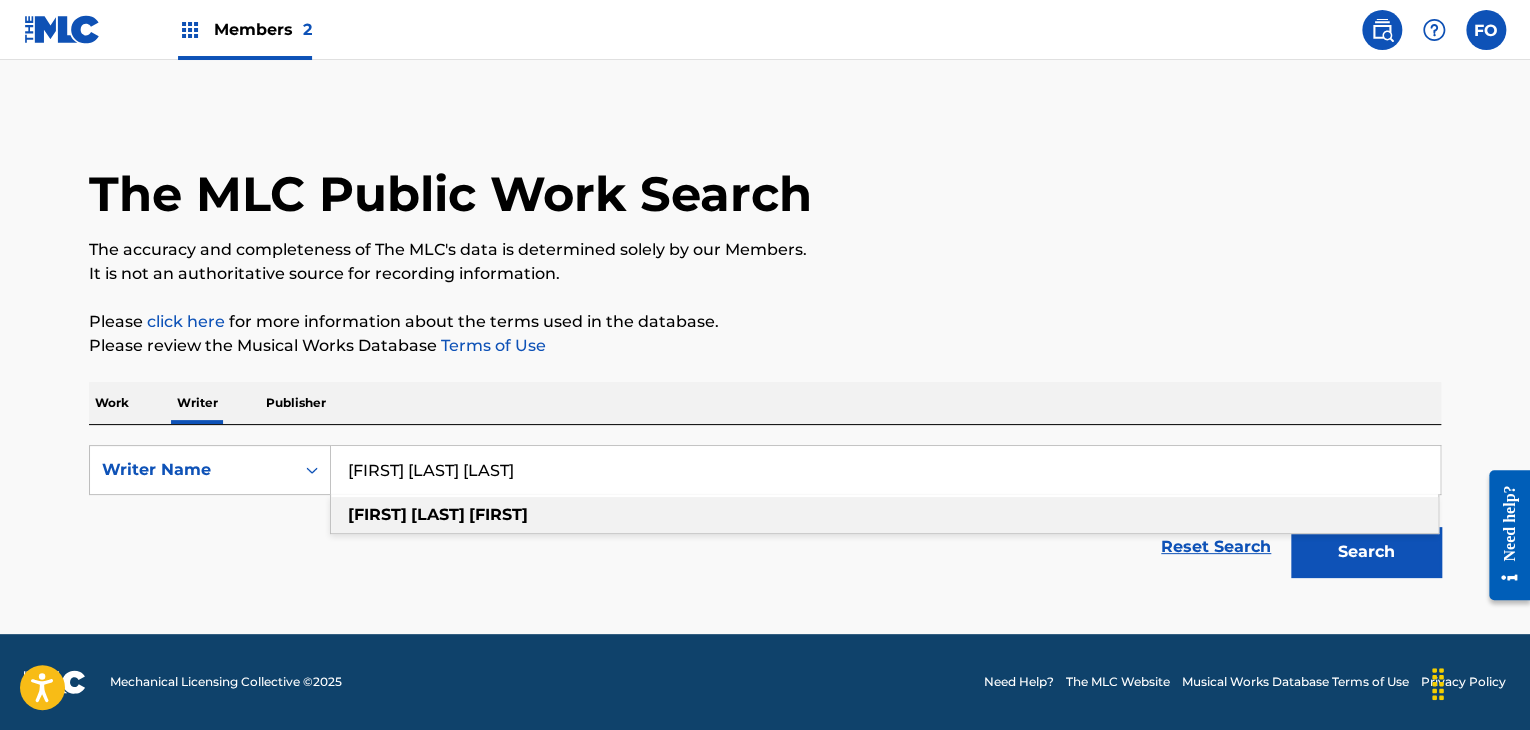 click on "[FIRST] [LAST] [LAST]" at bounding box center (885, 470) 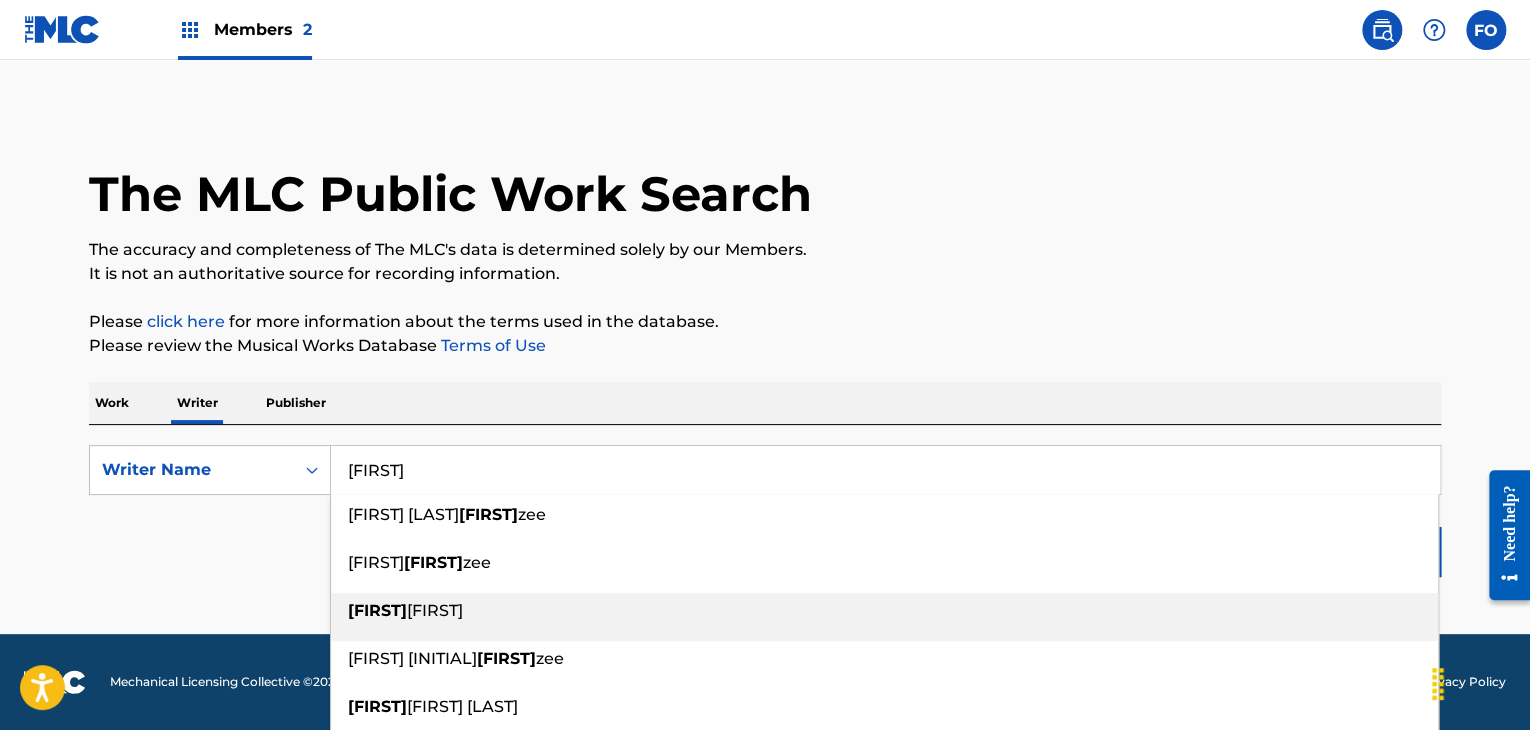 click on "[FIRST]" at bounding box center (377, 610) 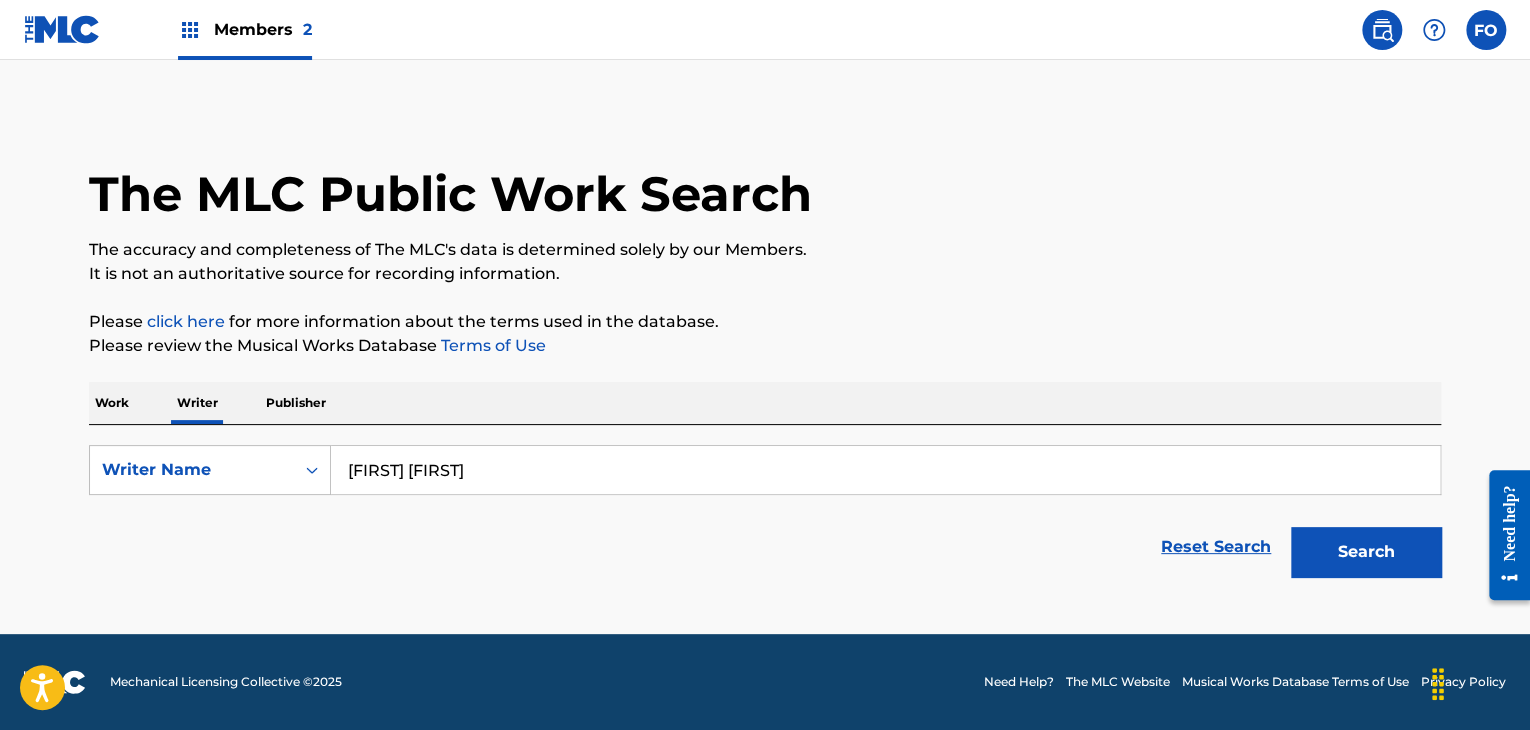 click on "Search" at bounding box center (1366, 552) 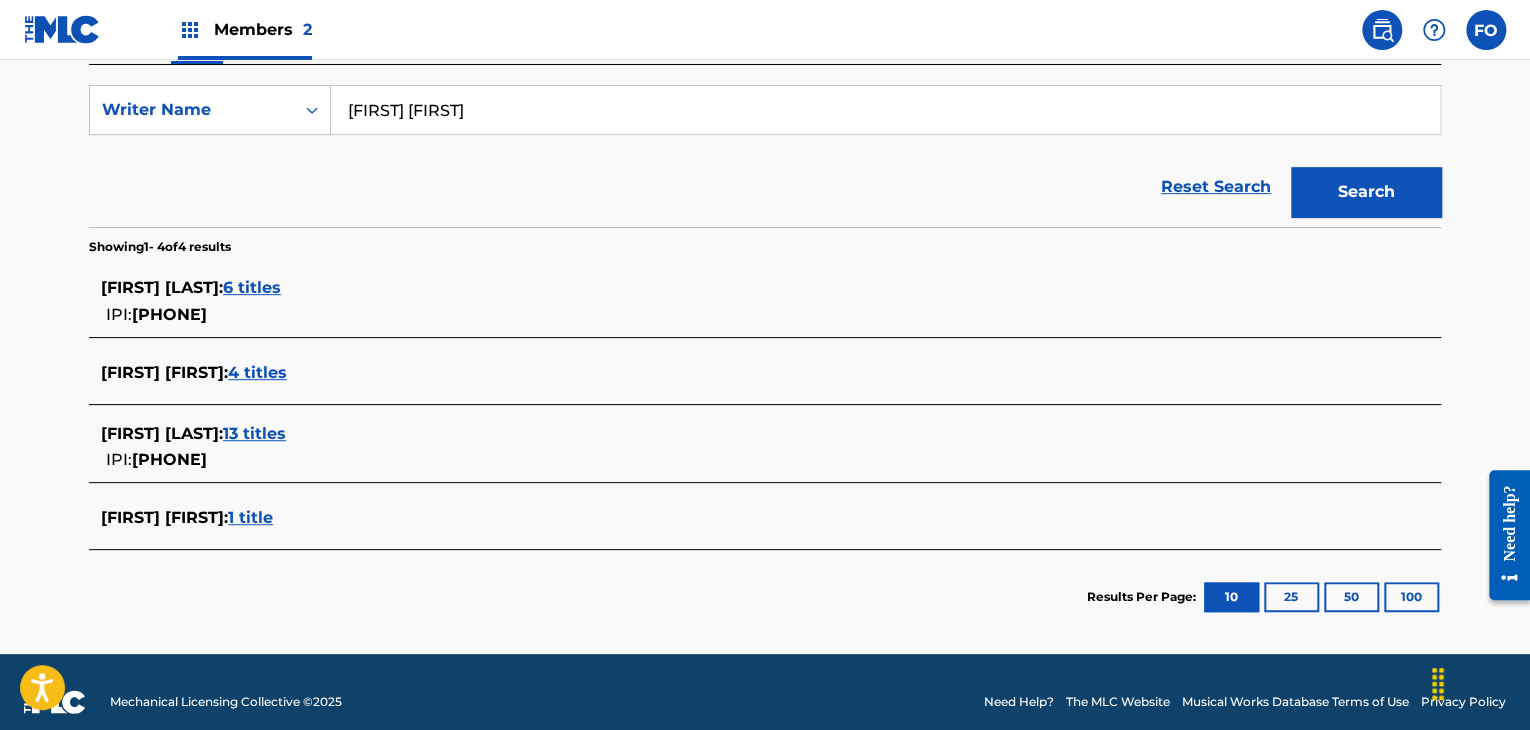 scroll, scrollTop: 360, scrollLeft: 0, axis: vertical 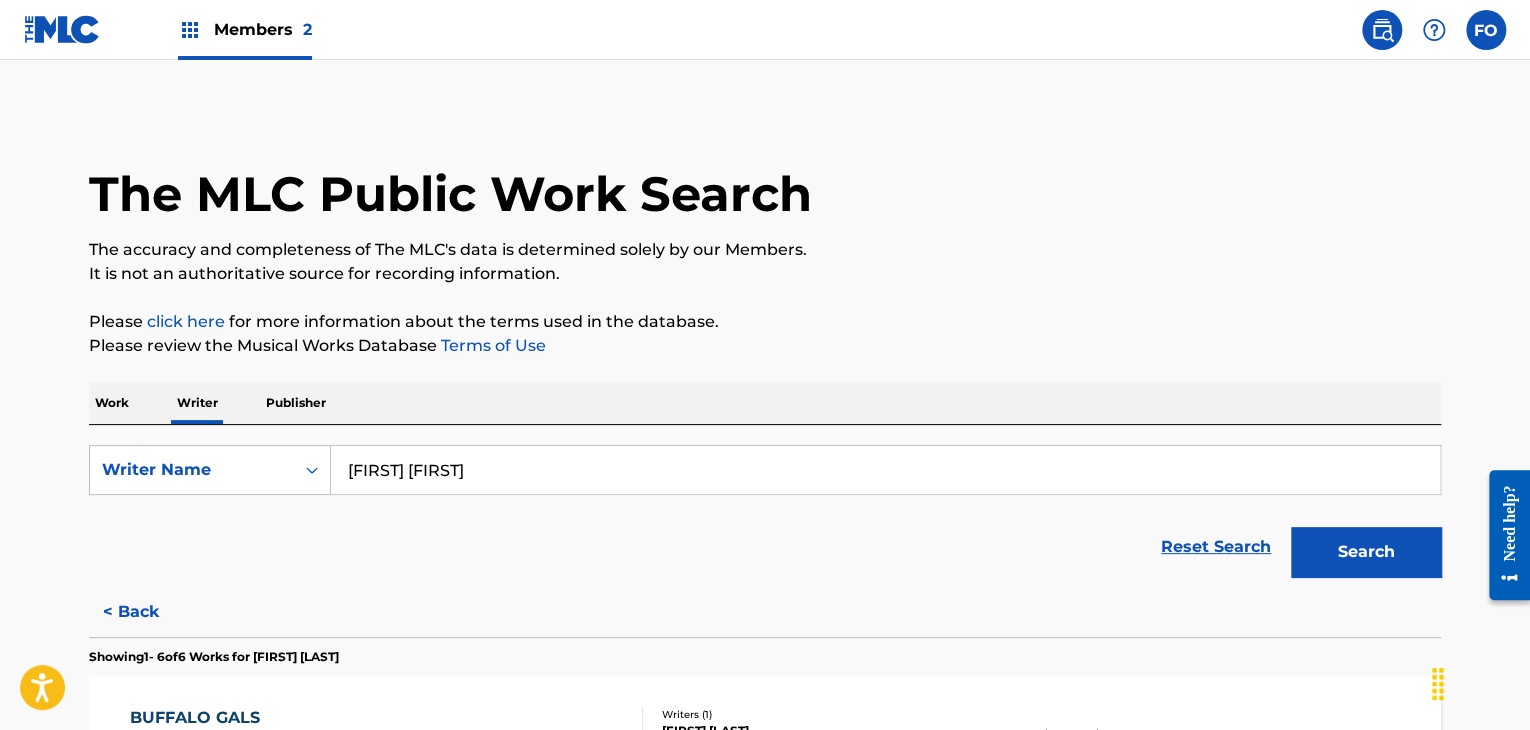 click on "Work" at bounding box center (112, 403) 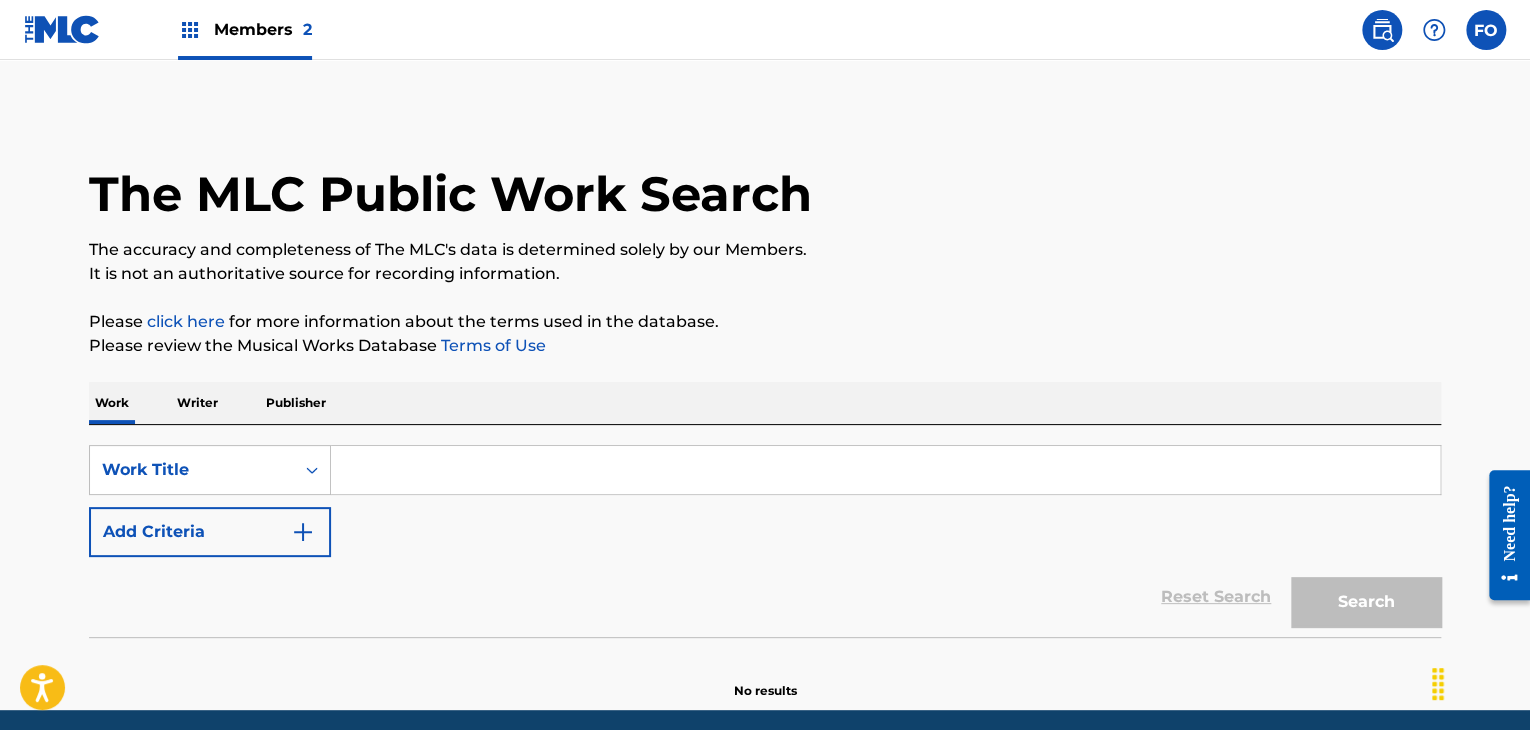 click at bounding box center (885, 470) 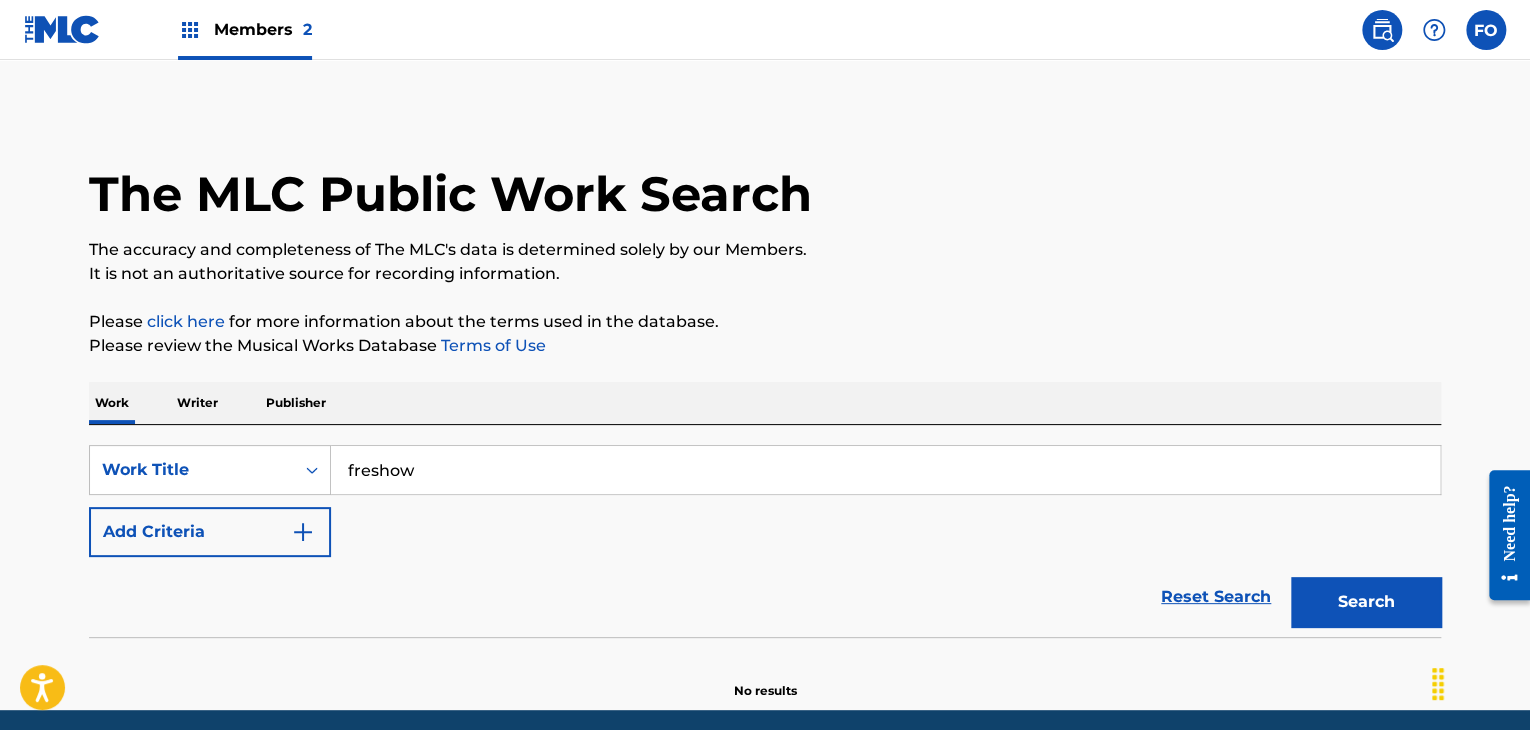 type on "freshow" 